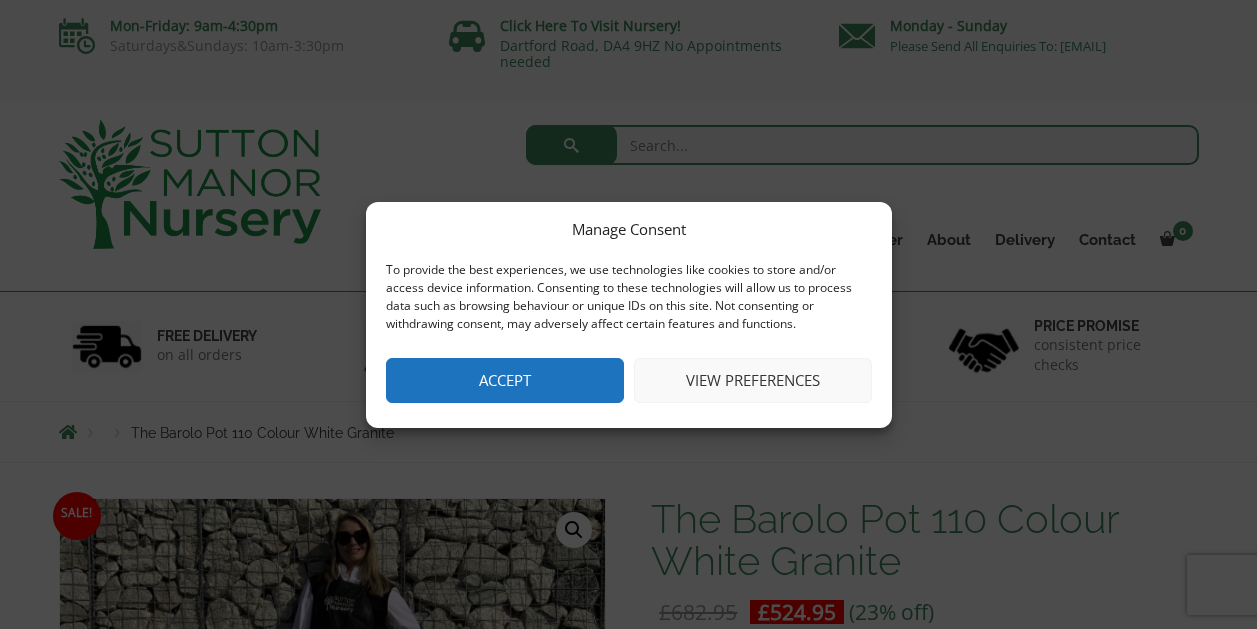 scroll, scrollTop: 0, scrollLeft: 0, axis: both 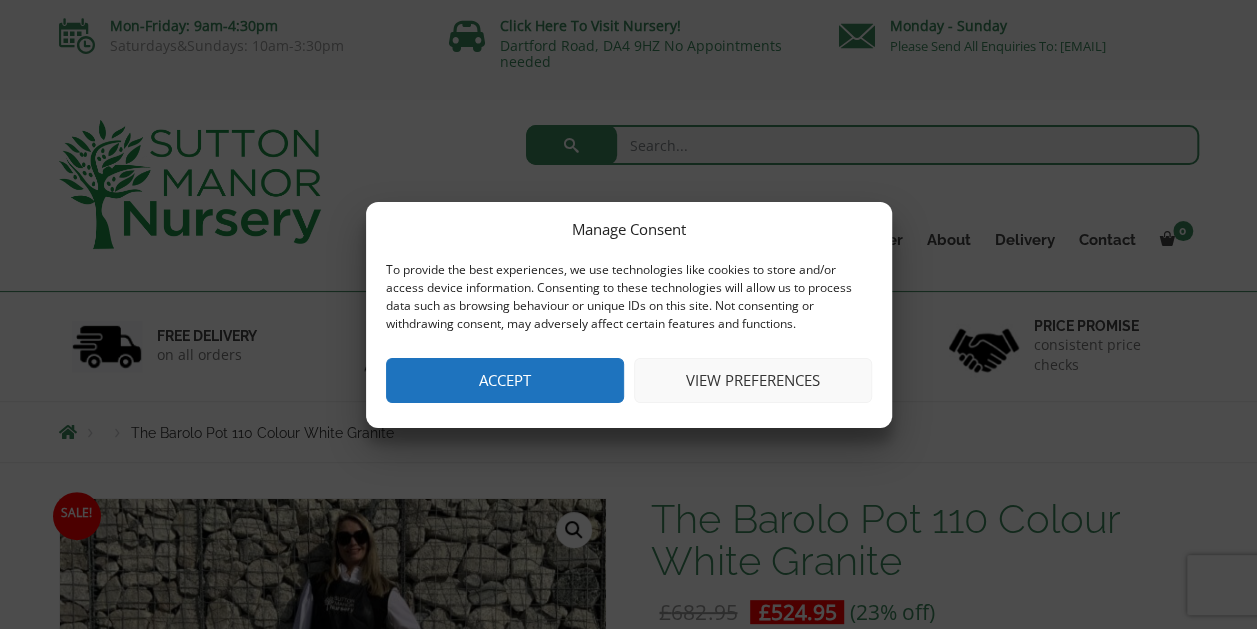 click on "Accept" at bounding box center [505, 380] 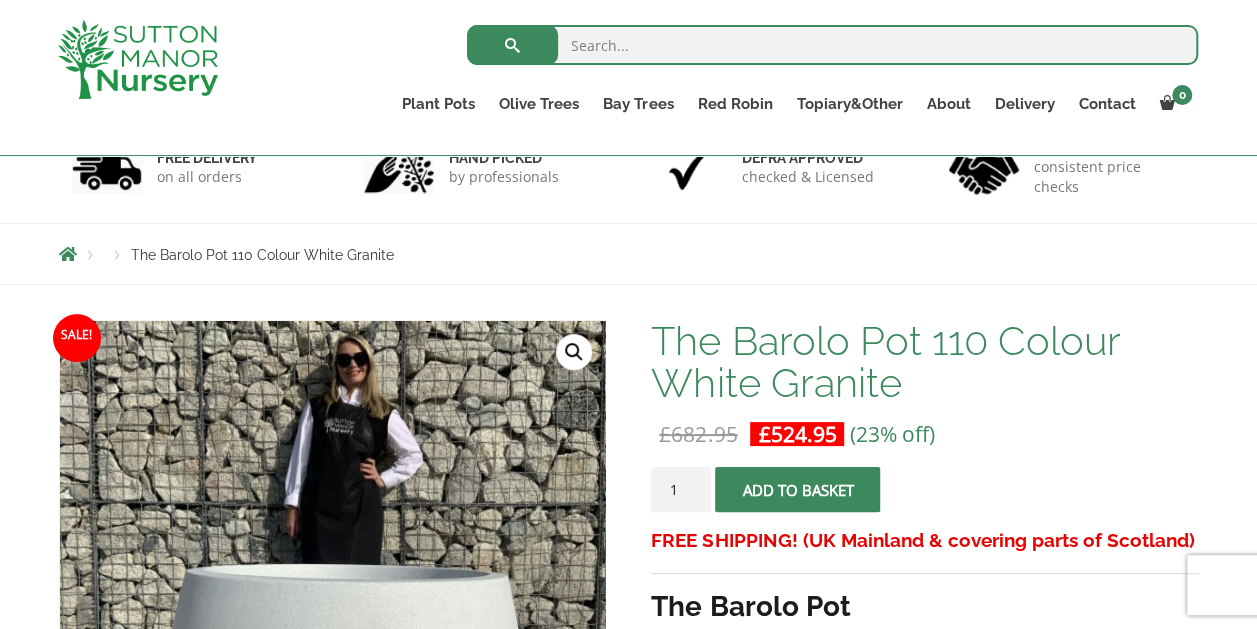 scroll, scrollTop: 160, scrollLeft: 0, axis: vertical 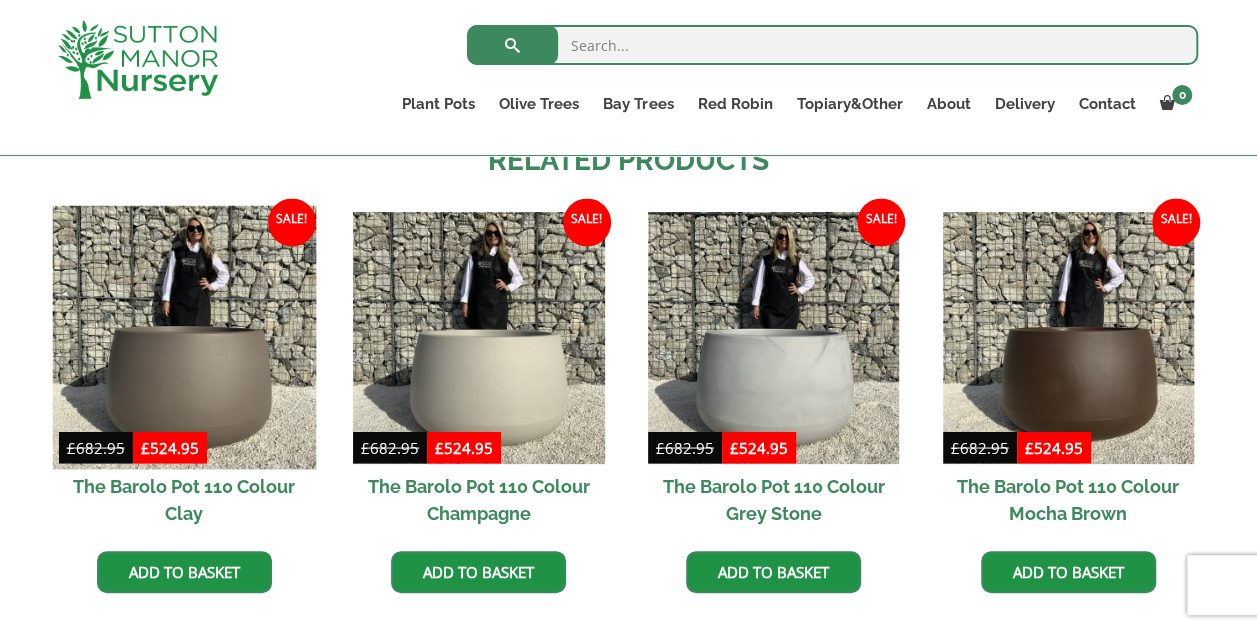 click at bounding box center (184, 338) 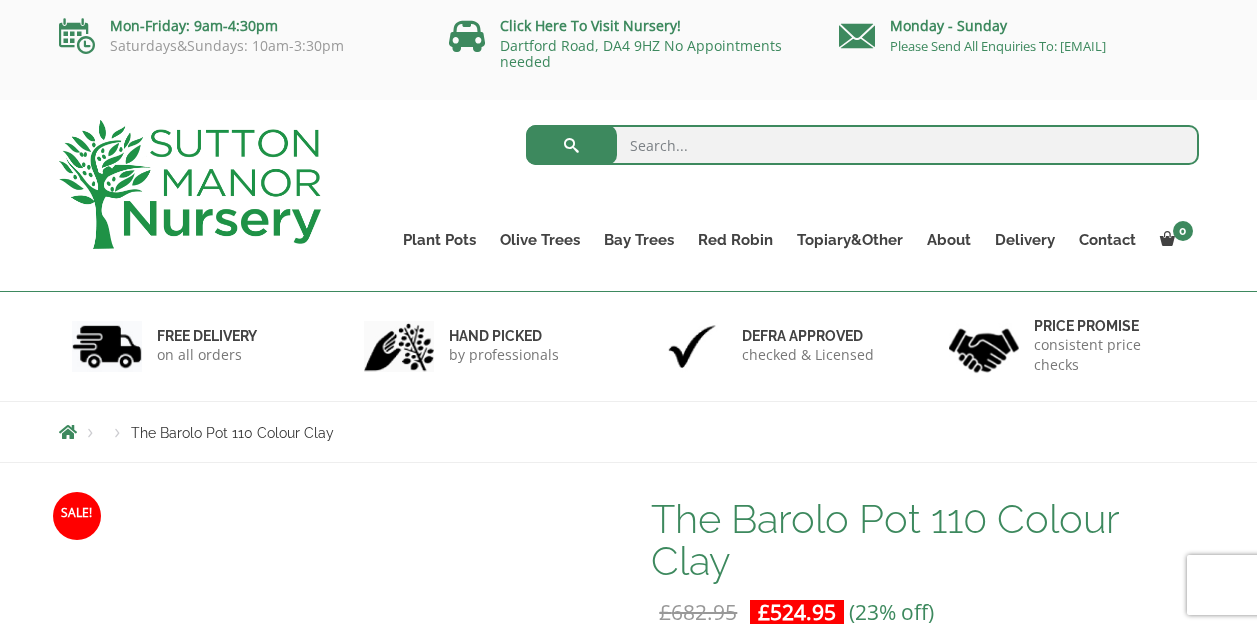 scroll, scrollTop: 0, scrollLeft: 0, axis: both 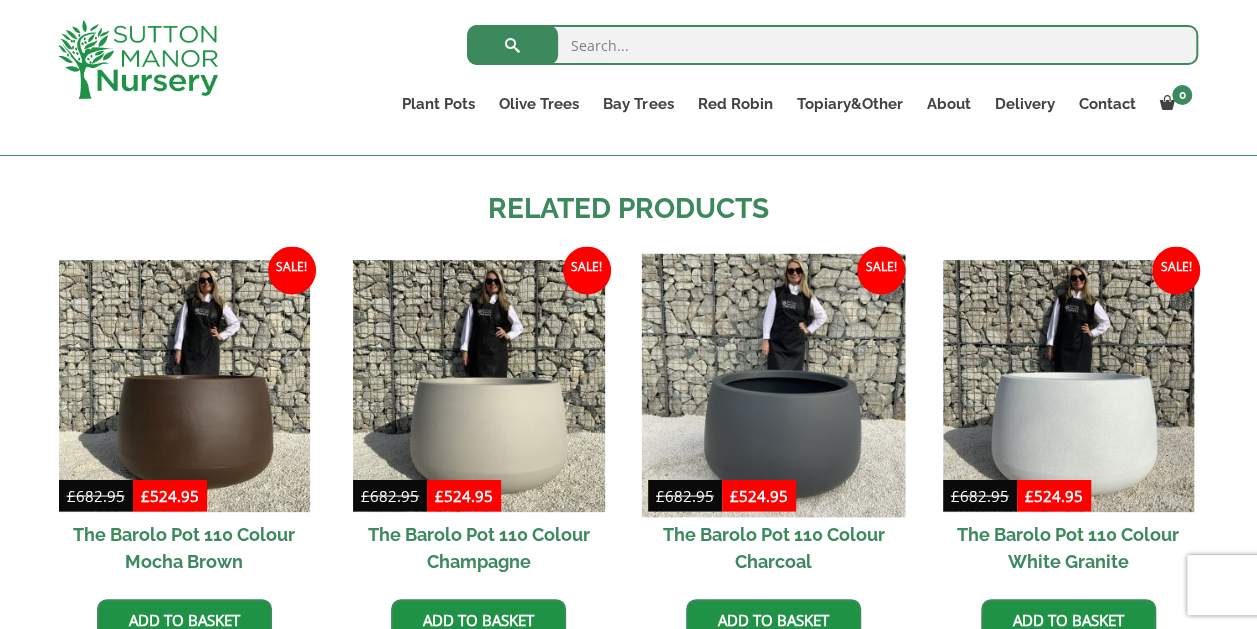 click at bounding box center (774, 386) 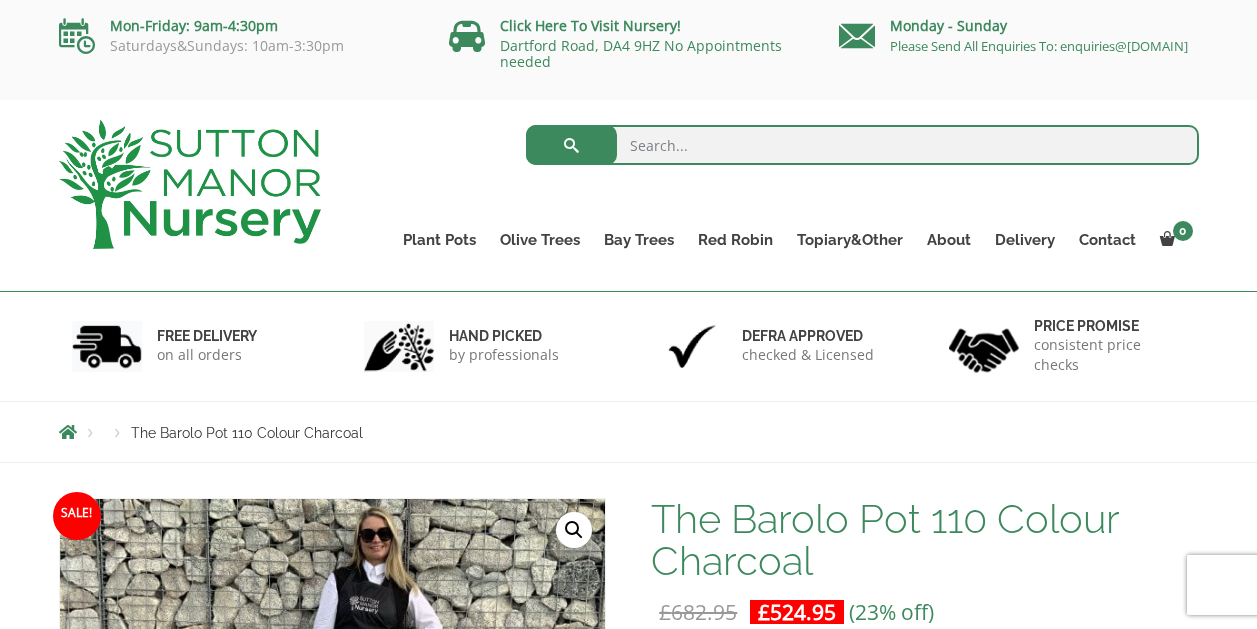 scroll, scrollTop: 0, scrollLeft: 0, axis: both 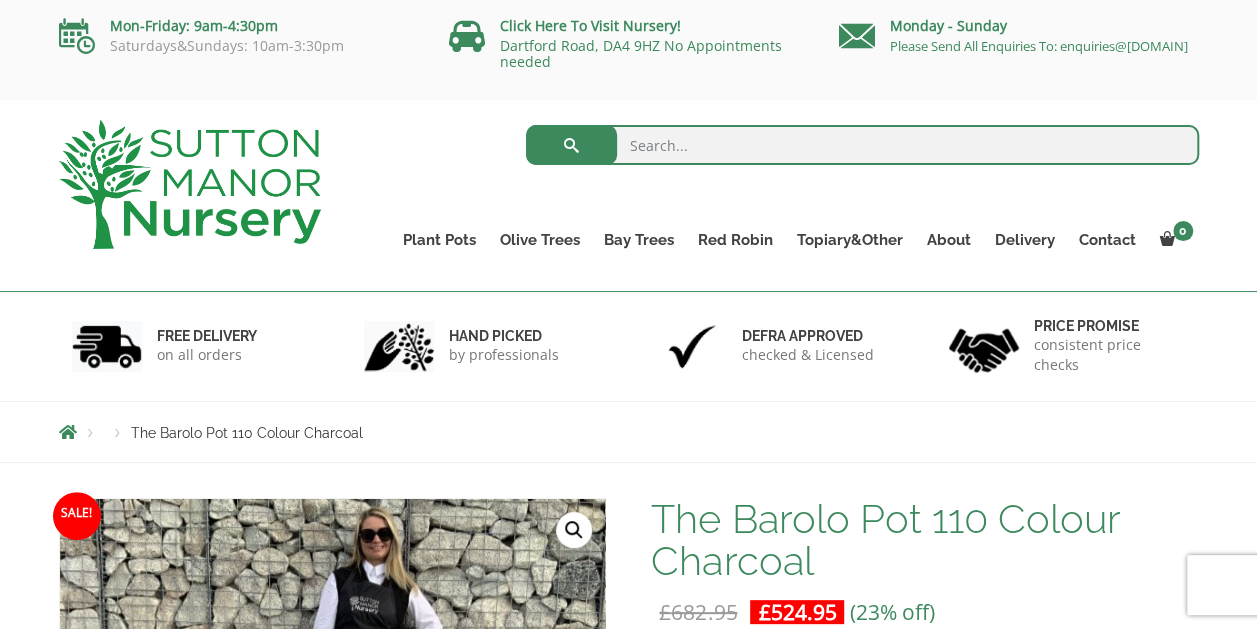click on "0
No products in the basket.
Plant Pots
Resin Bonded Pots
The Milan Pots
The Capri Pots
The Brunello Pots
The Venice Cube Pots
The Barolo Pots
The Rome Bowl
The Olive Jar
The Sicilian Pots
The Mediterranean Pots
The San Marino Pots
The Tuscany Fruit Pots
The Pompei Pots
The Florence Oval Pot
The Alfresco Pots
100% Italian Terracotta
Shallow Bowl Grande
Rolled Rim Classico
Cylinders Traditionals
Squares And Troughs
Jars And Urns
The Atlantis Pots
The Old Stone Pots
The Iron Stone Pots
Fibre Clay Pots
Vietnamese Pots
Olive Trees
Tuscan Olive Trees
Ancient Gnarled Olive Trees
Gnarled Multi Stems (Olive Trees)
Gnarled Plateau Olive Tree XL
Gnarled Patio Pot Olive Trees
Gnarled Multi Stems XXL (Low Bowl Olive Trees)
Bay Trees
Red Robin
Red Robin Standards
Topiary&Other
Palm Trees" at bounding box center [628, 1686] 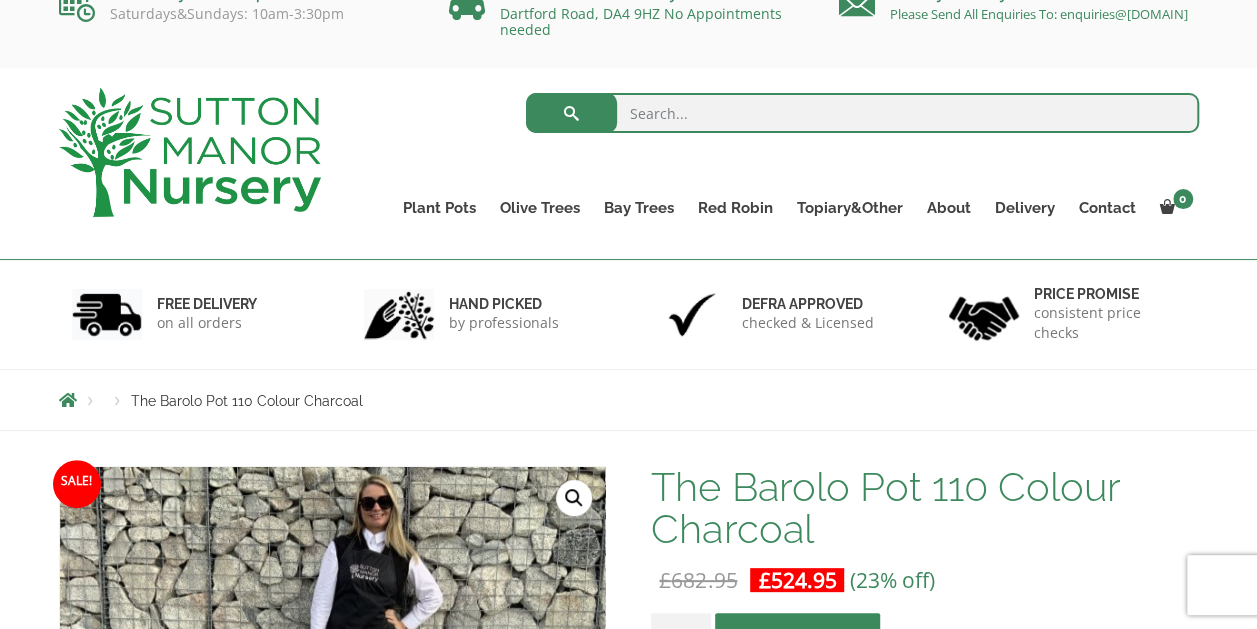 scroll, scrollTop: 0, scrollLeft: 0, axis: both 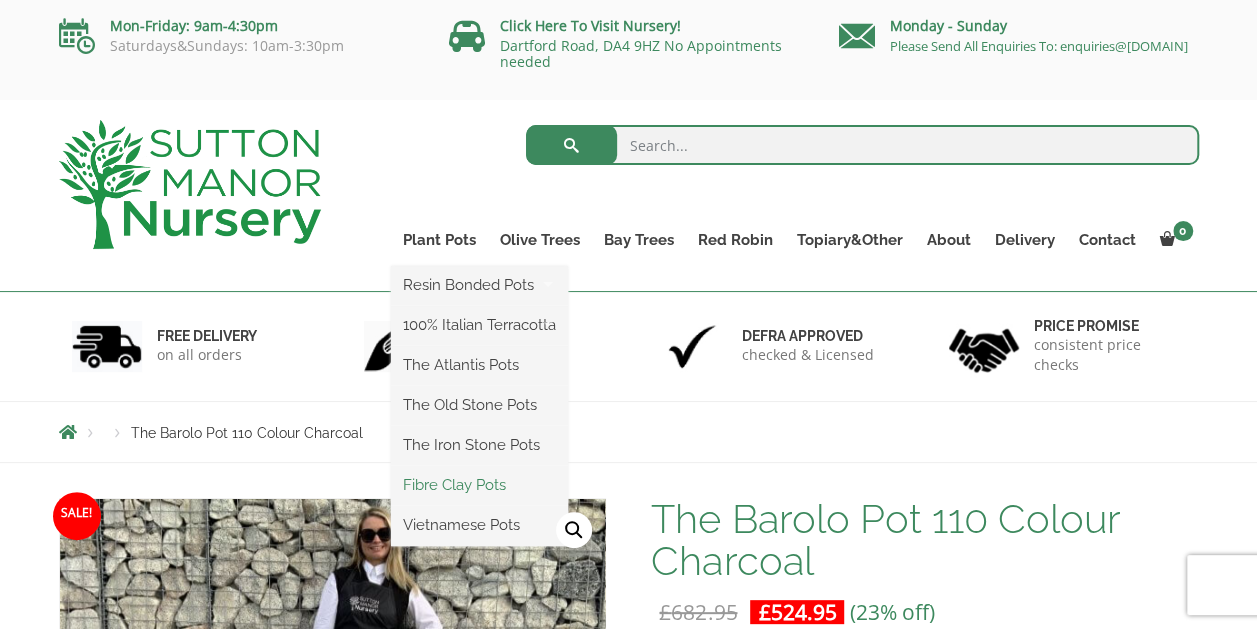 click on "Fibre Clay Pots" at bounding box center [479, 485] 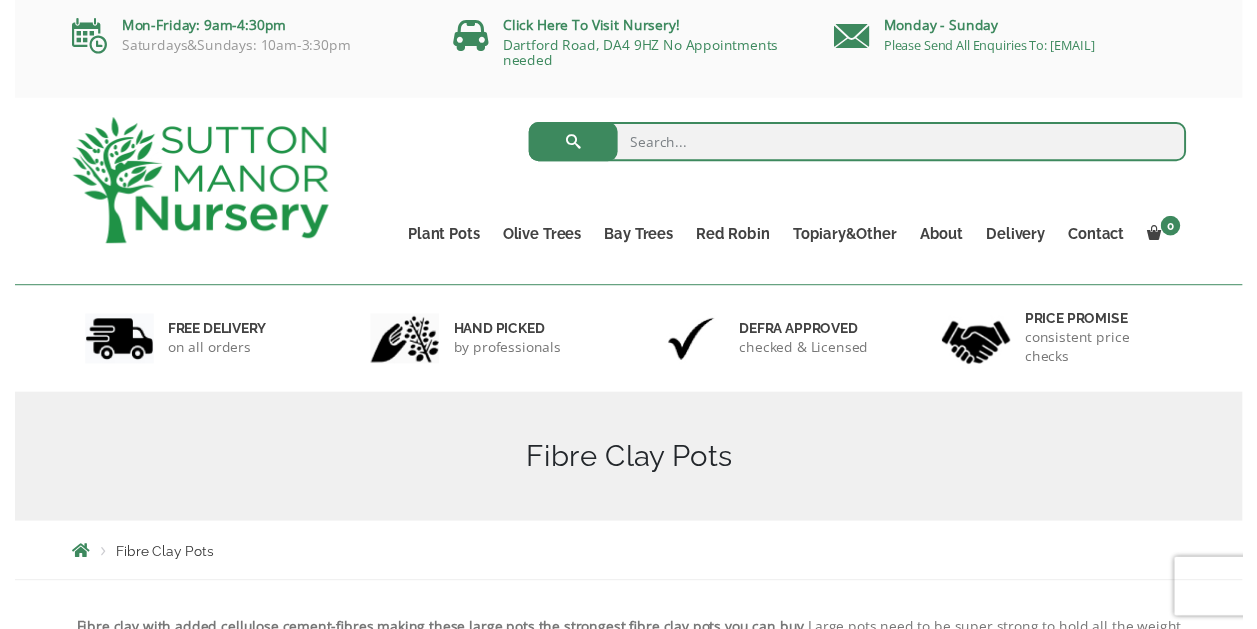 scroll, scrollTop: 0, scrollLeft: 0, axis: both 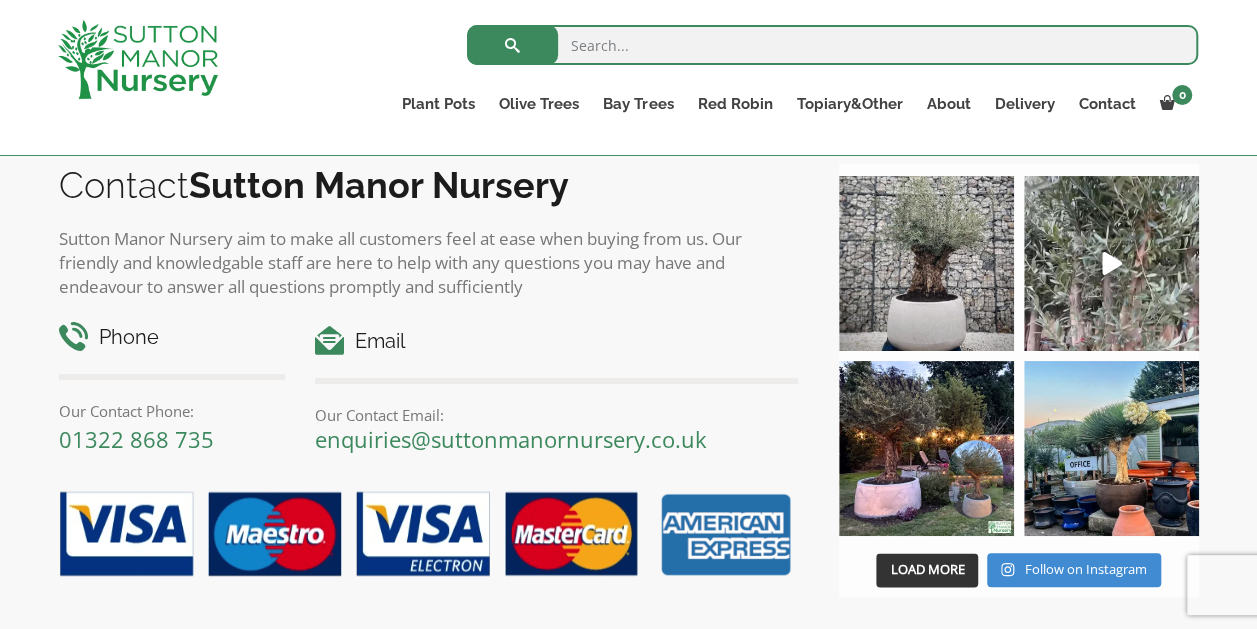 click on "suttonmanornursery_
🇬🇧 The UK's Leading Suppliers Of Plants & Pots
Visitors welcome Mon-Fri:9-4:30pm Sat:9-3:30 Sundays-10-3:30
✨⇩ 𝔽𝕣𝕖𝕖 𝕌𝕂 𝔻𝕖𝕝𝕚𝕧𝕖𝕣𝕪 𝕆𝕟𝕝𝕚𝕟𝕖 ⇩✨
Check out this beauty we potted at our nursery tod
New arrivals Monday morning of beautiful olive tre
“The poetry of nature is never dead” 🪴🫒
Pop down this weekend and grab your summer bargain
Load More
Follow on Instagram" at bounding box center [1019, 373] 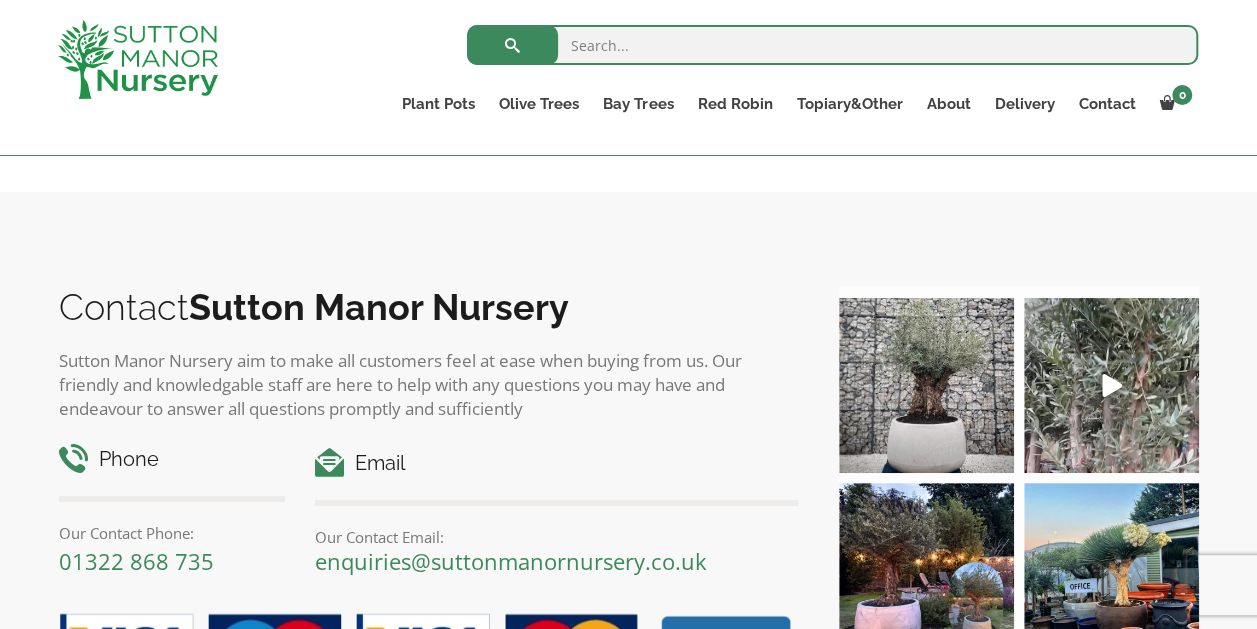 scroll, scrollTop: 1175, scrollLeft: 0, axis: vertical 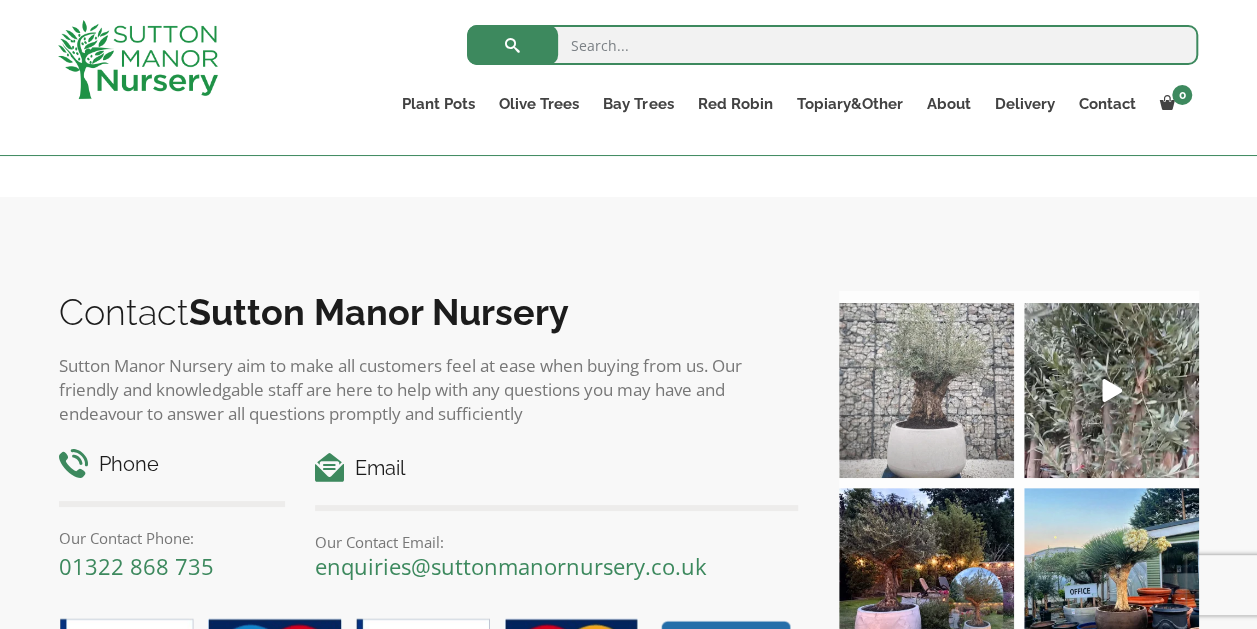 click at bounding box center [926, 390] 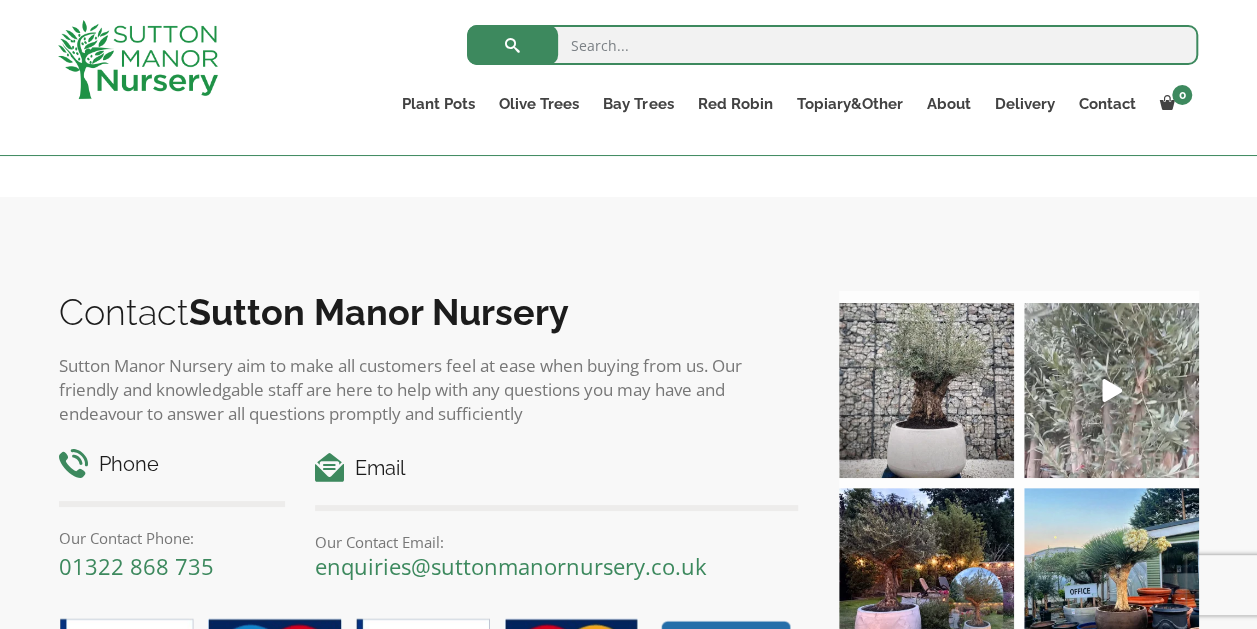 click 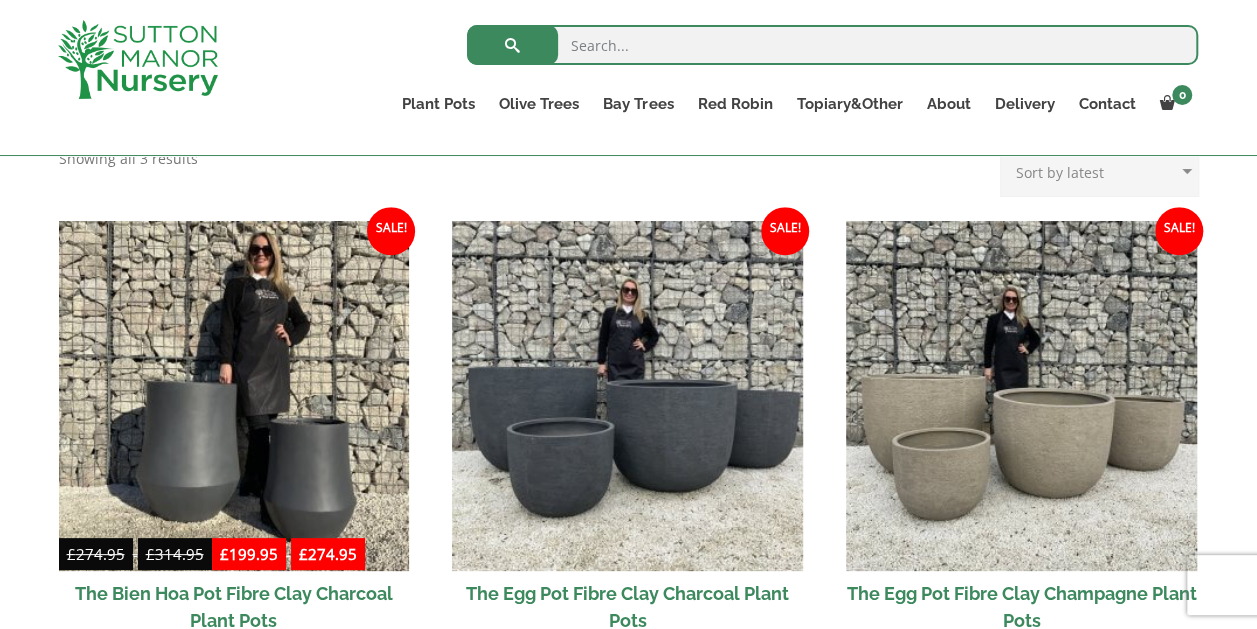 scroll, scrollTop: 679, scrollLeft: 0, axis: vertical 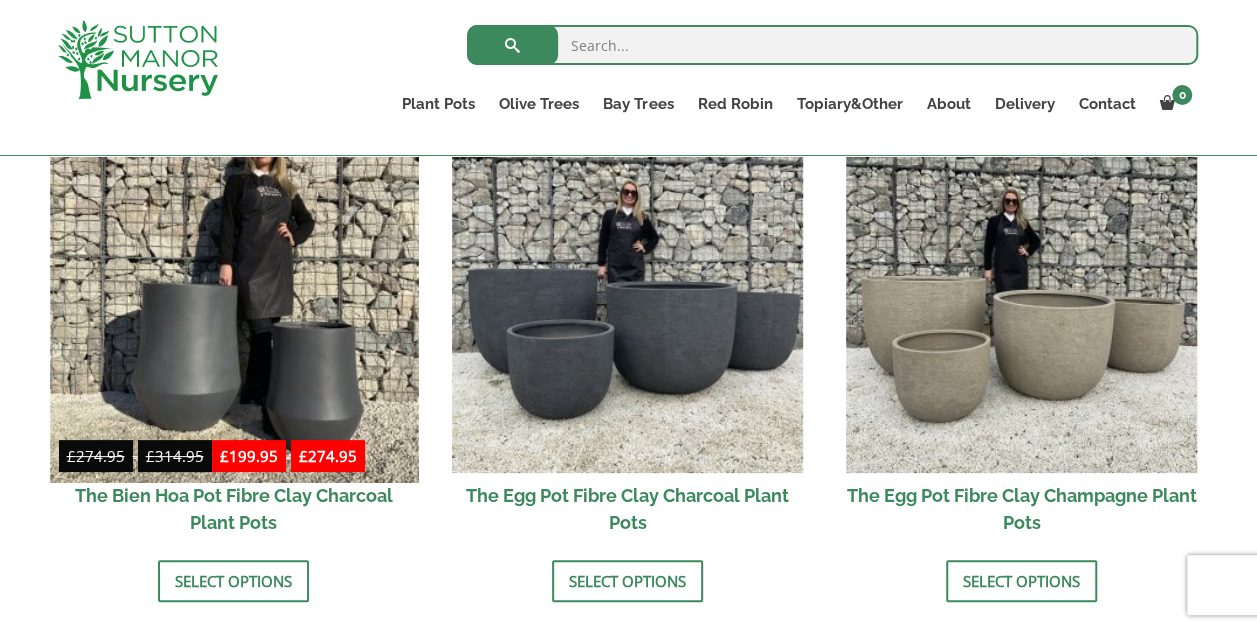 click at bounding box center [234, 298] 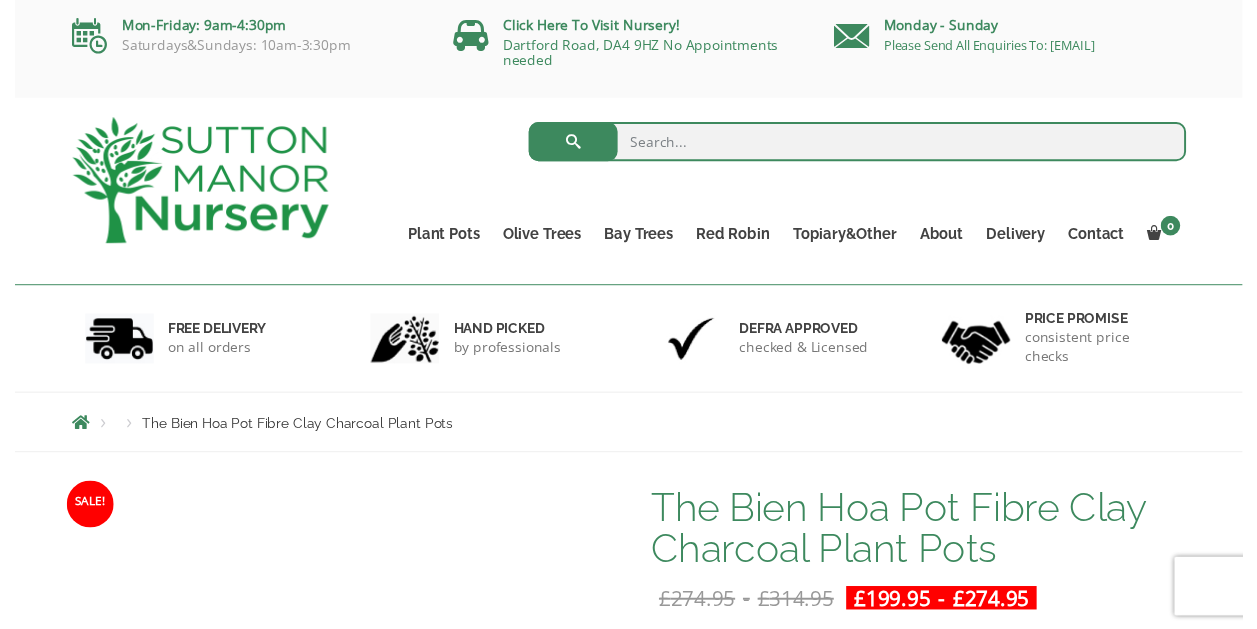 scroll, scrollTop: 0, scrollLeft: 0, axis: both 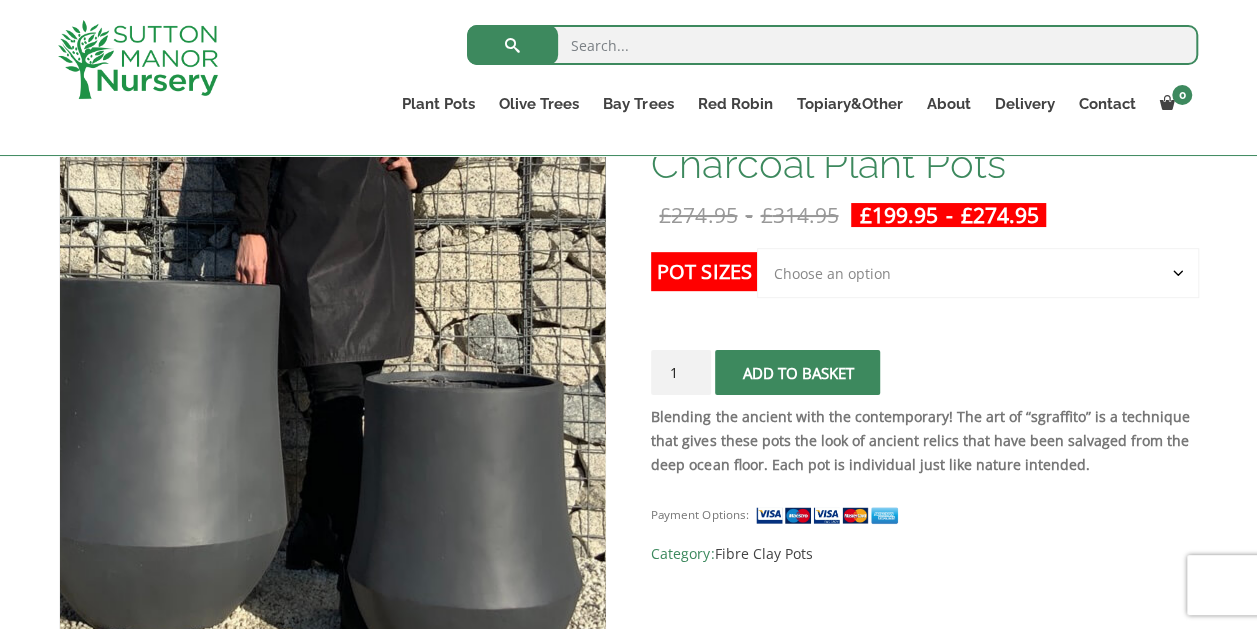 click at bounding box center [273, 316] 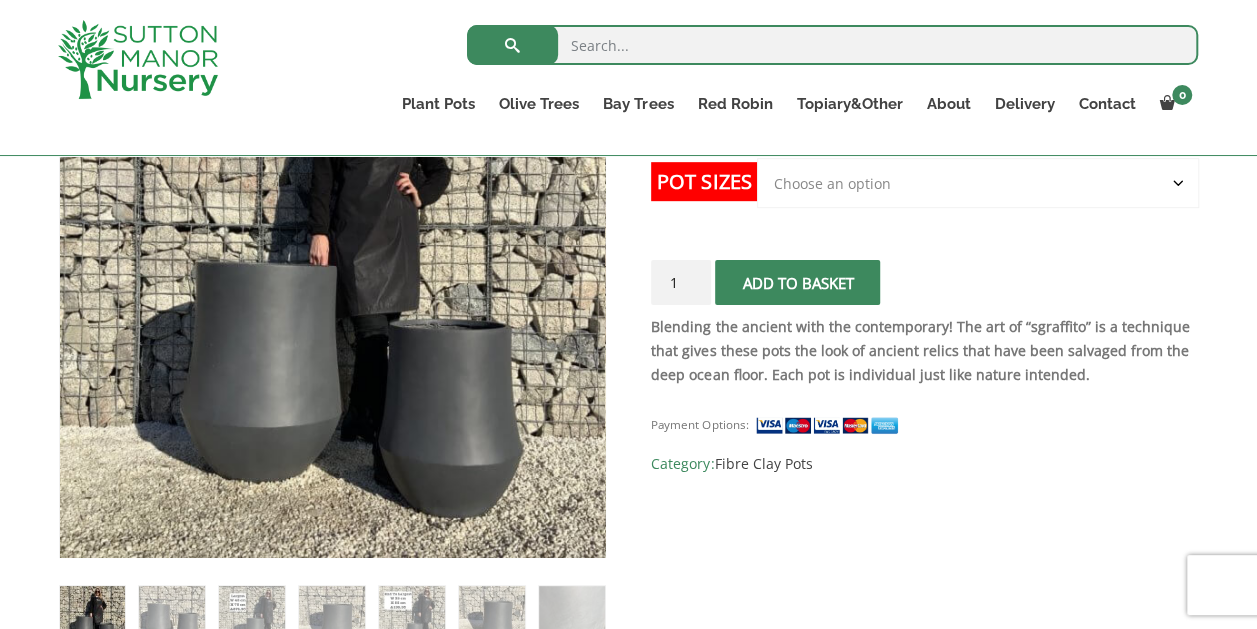 scroll, scrollTop: 504, scrollLeft: 0, axis: vertical 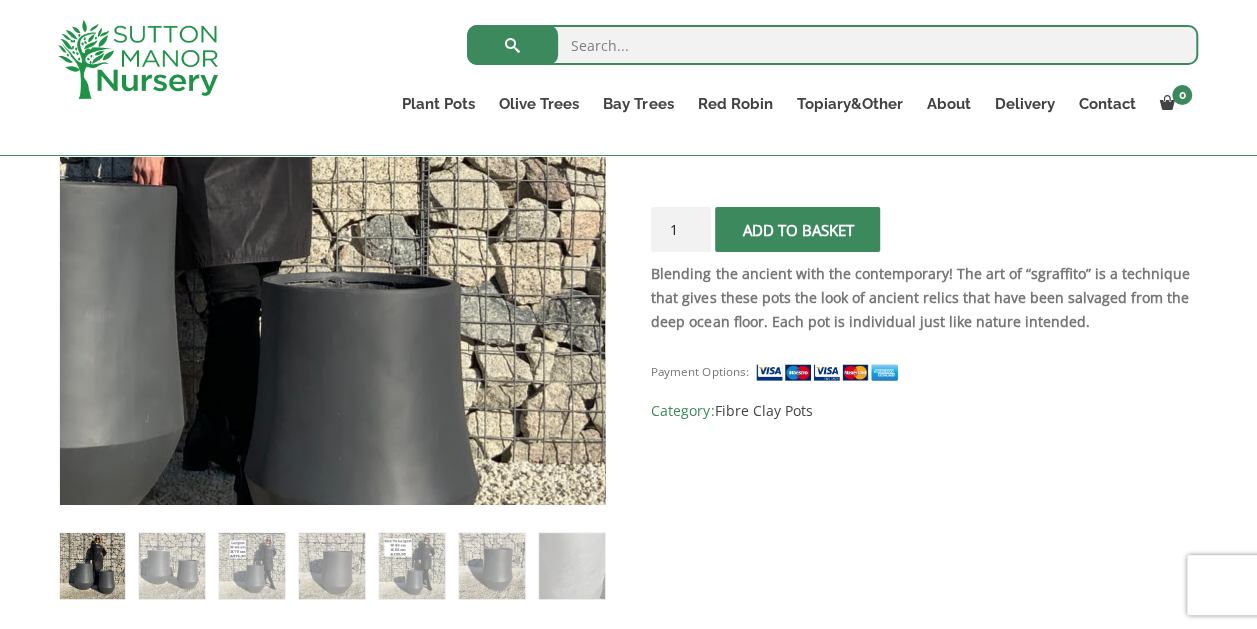 click at bounding box center (170, 217) 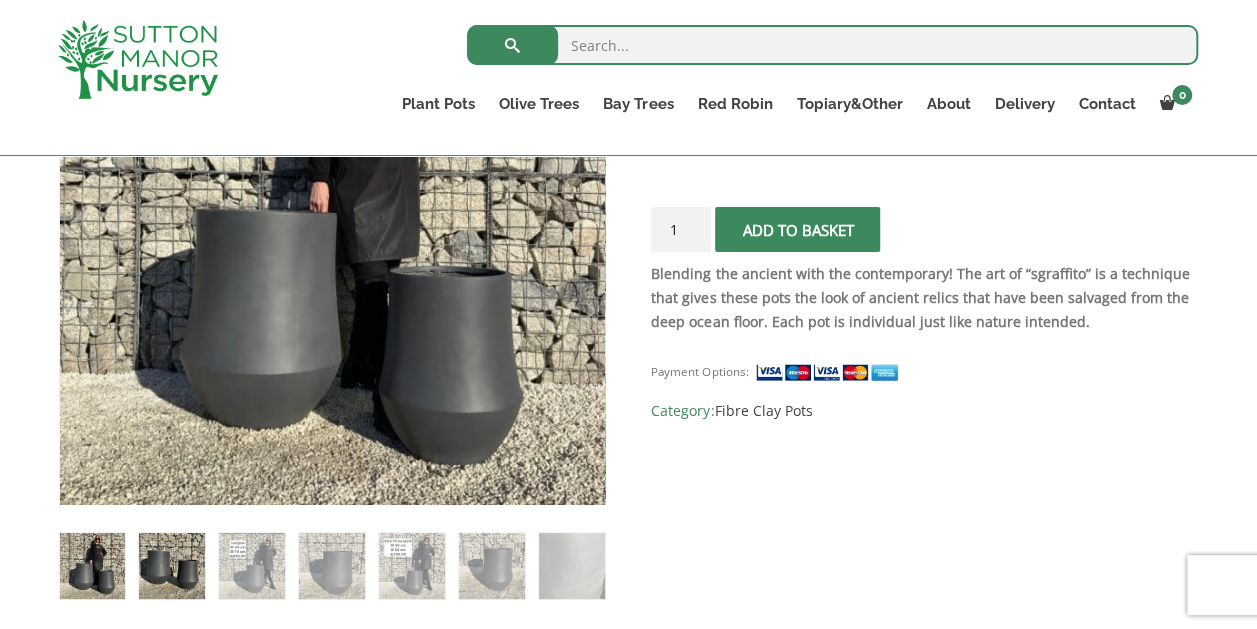 click at bounding box center (171, 565) 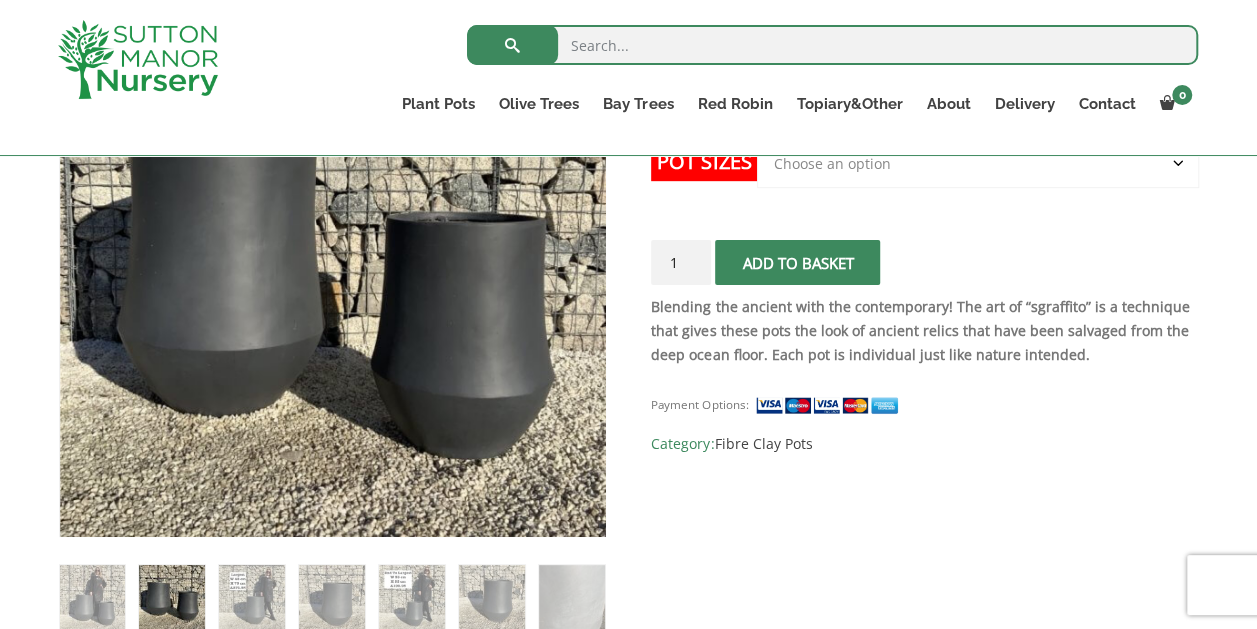 scroll, scrollTop: 451, scrollLeft: 0, axis: vertical 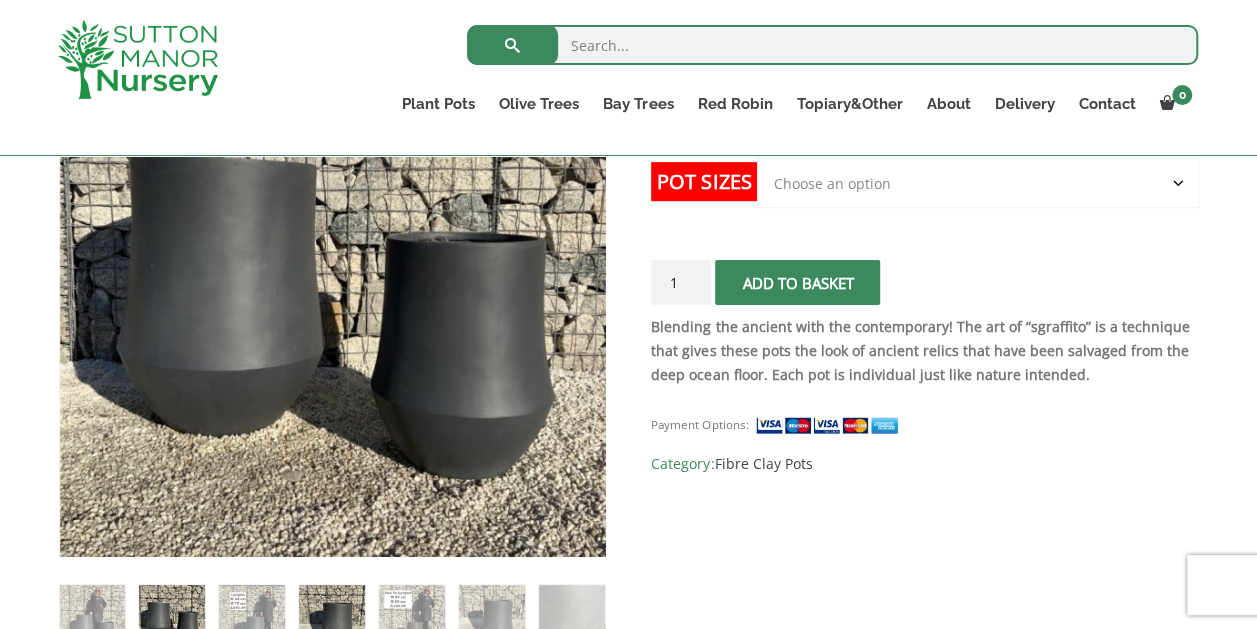 click at bounding box center (331, 617) 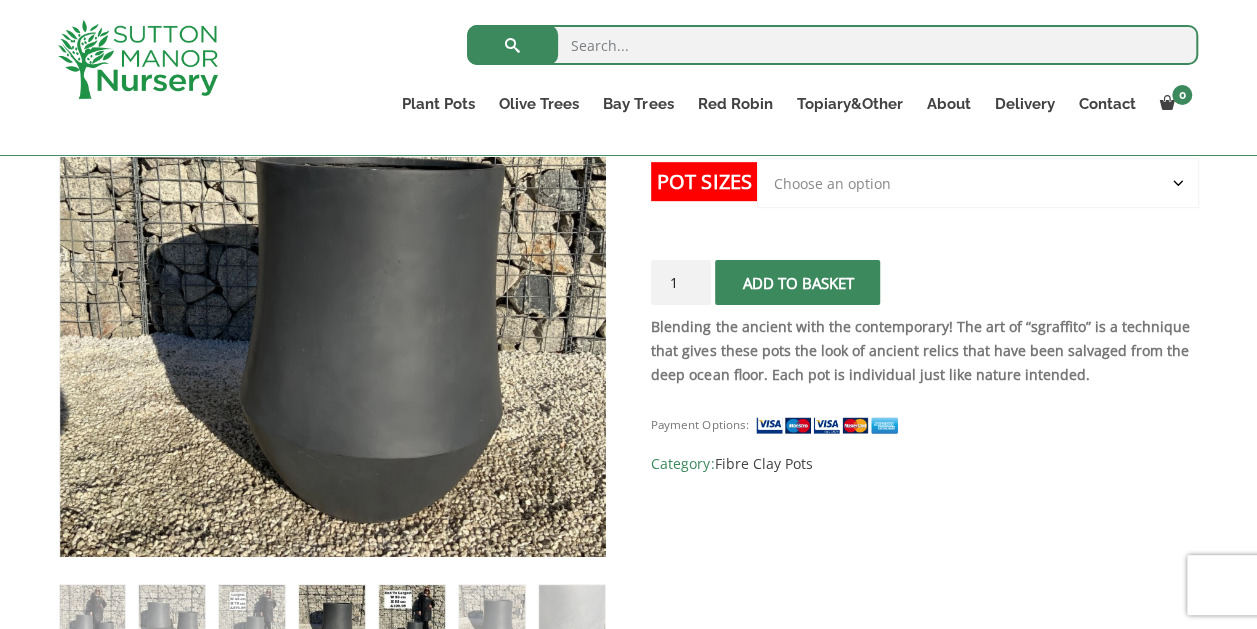 click at bounding box center (411, 617) 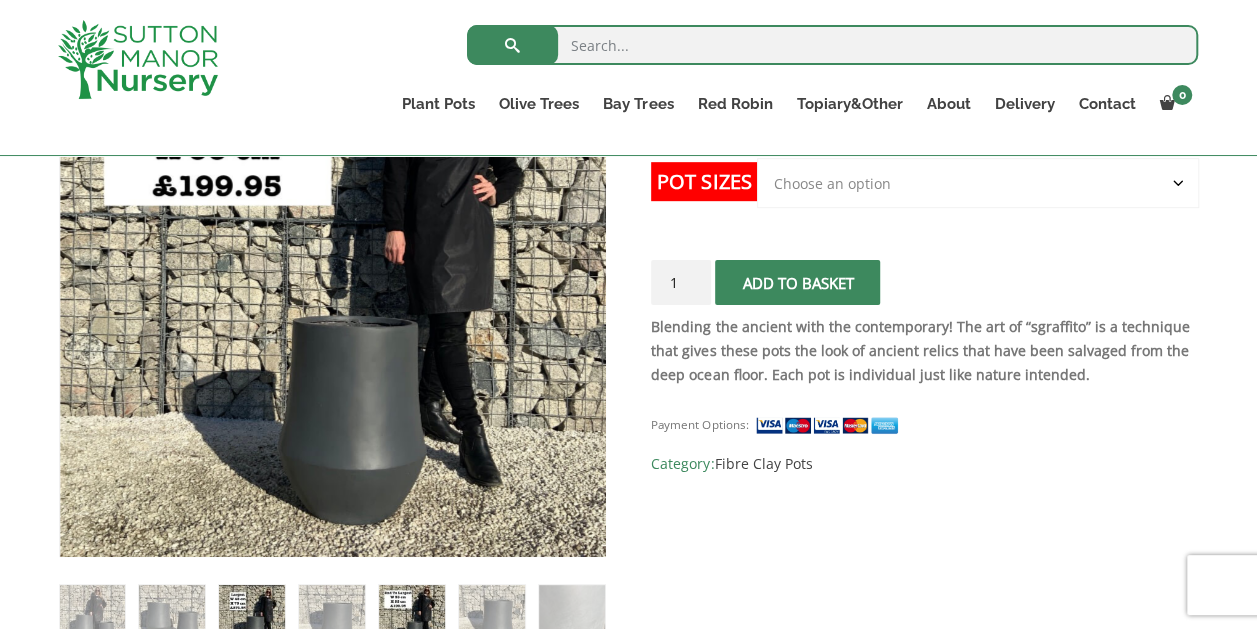 click at bounding box center [251, 617] 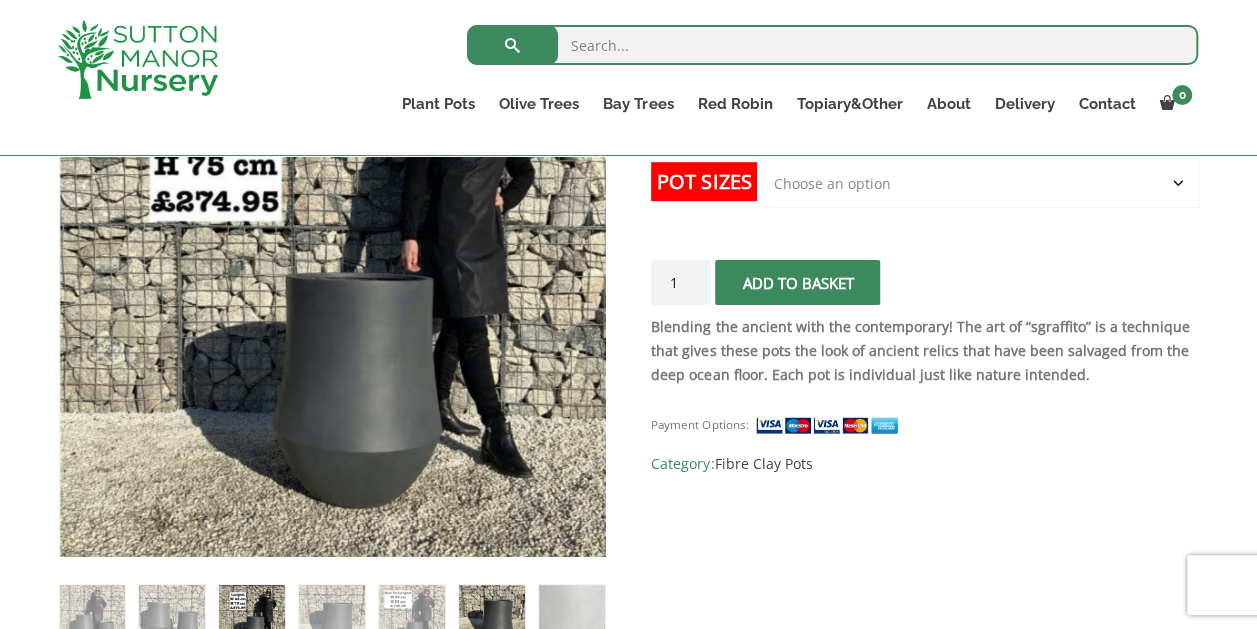 click at bounding box center (491, 617) 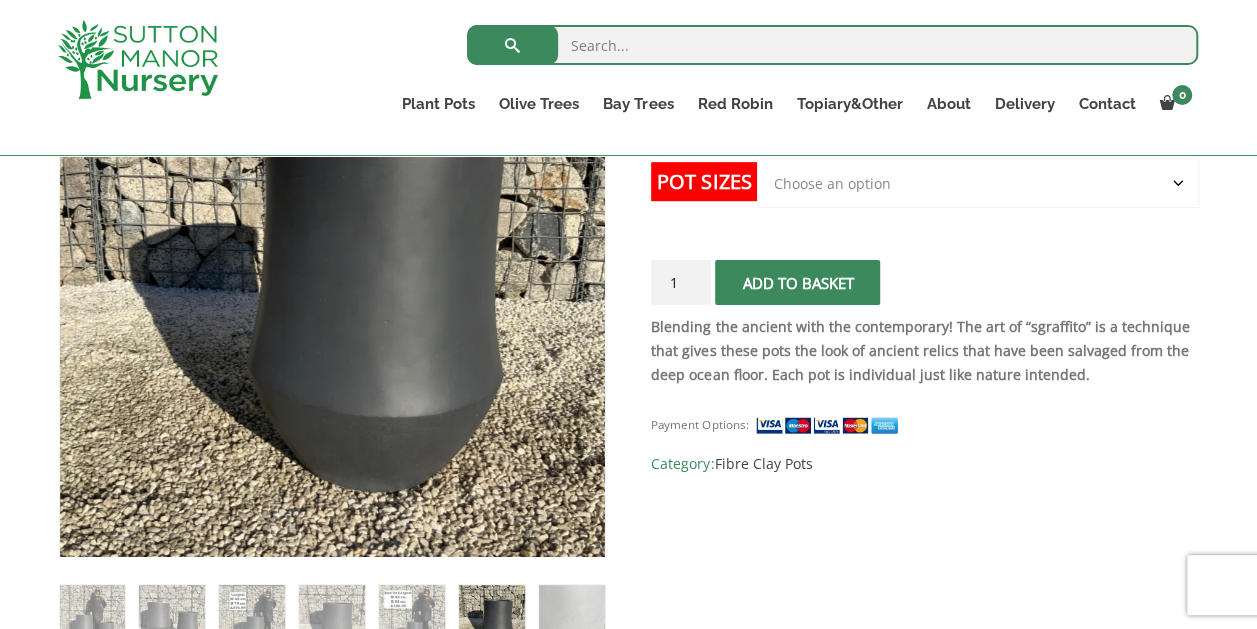 click at bounding box center (332, 604) 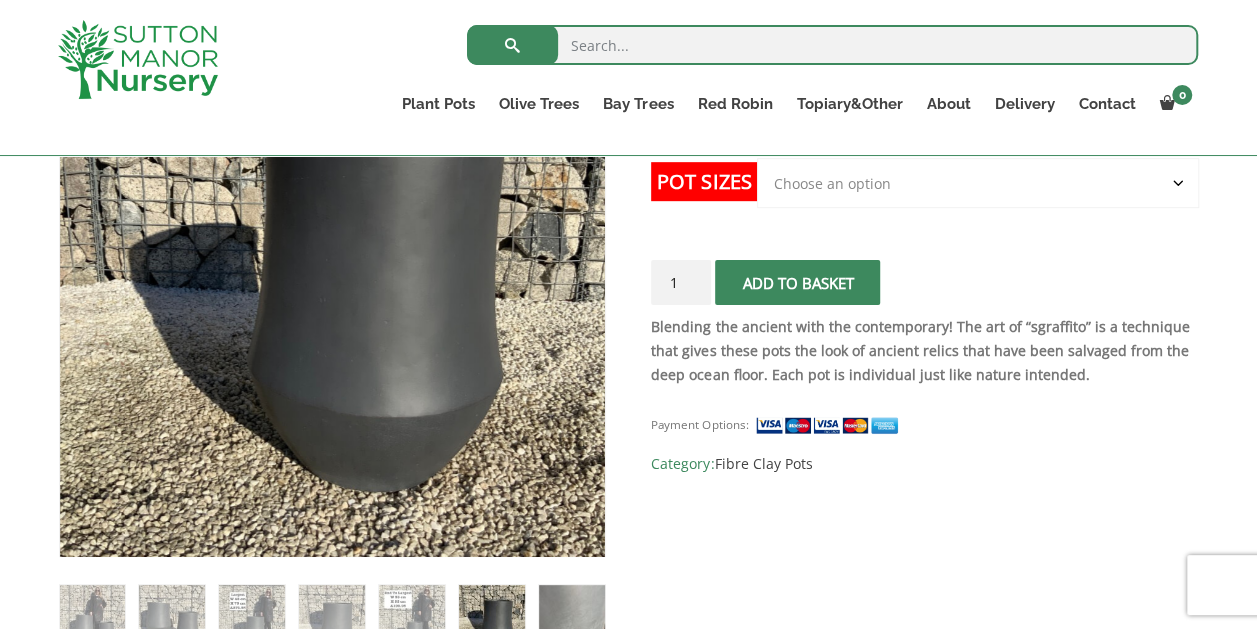click at bounding box center (571, 617) 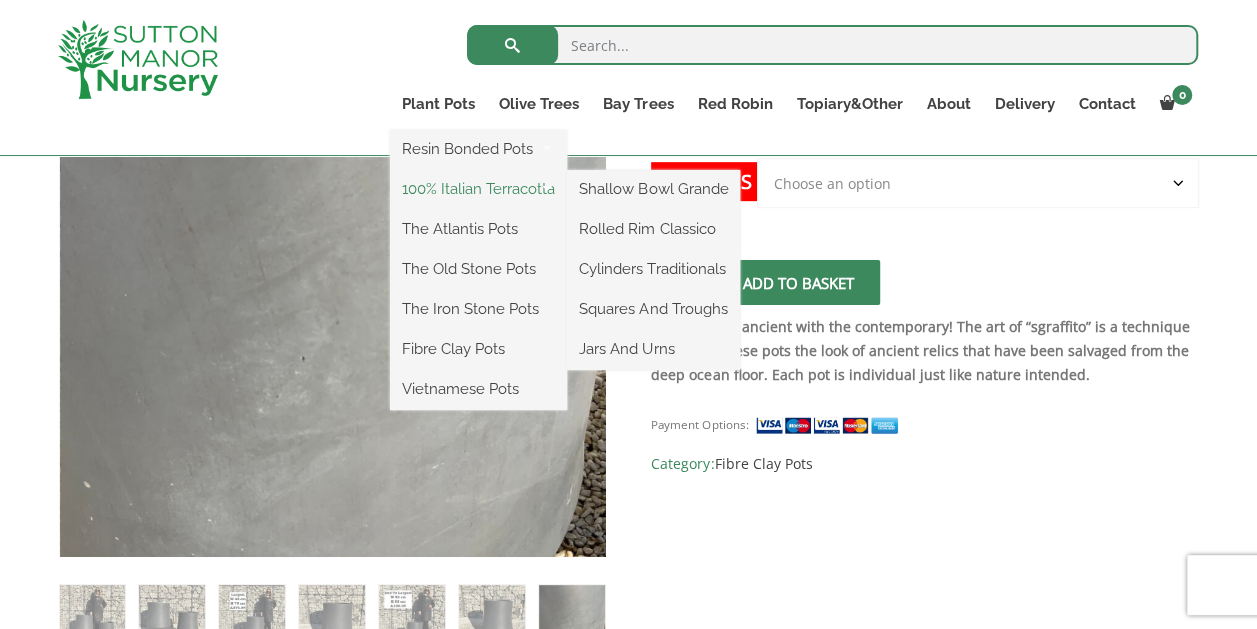 click on "100% Italian Terracotta" at bounding box center (478, 189) 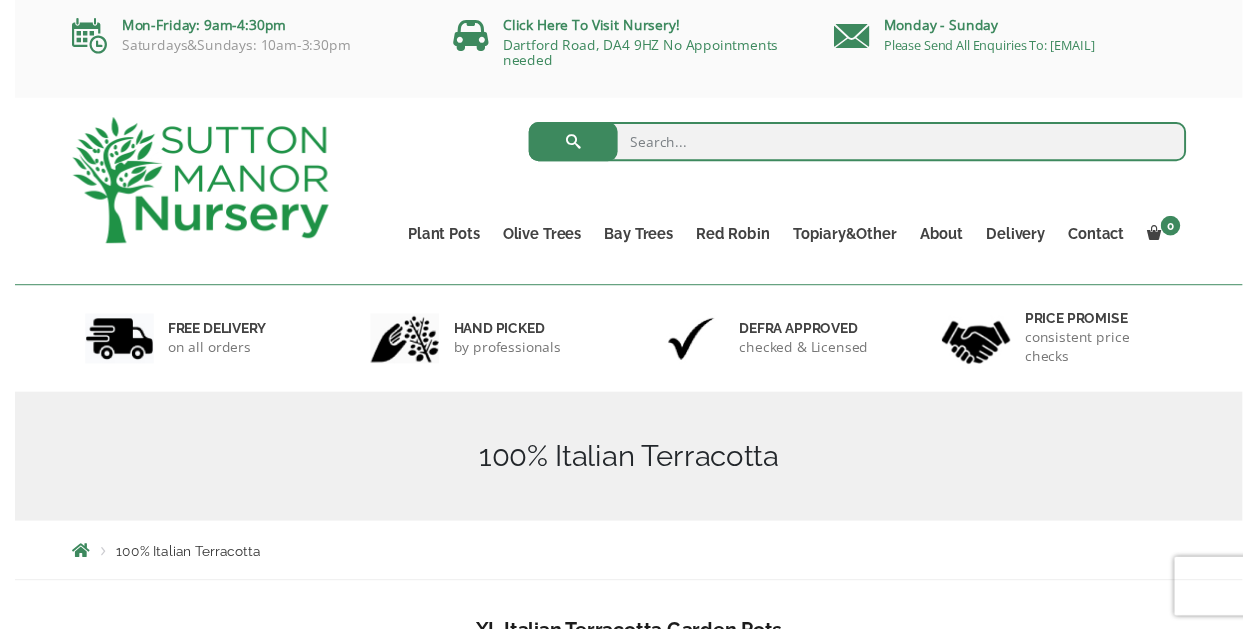 scroll, scrollTop: 0, scrollLeft: 0, axis: both 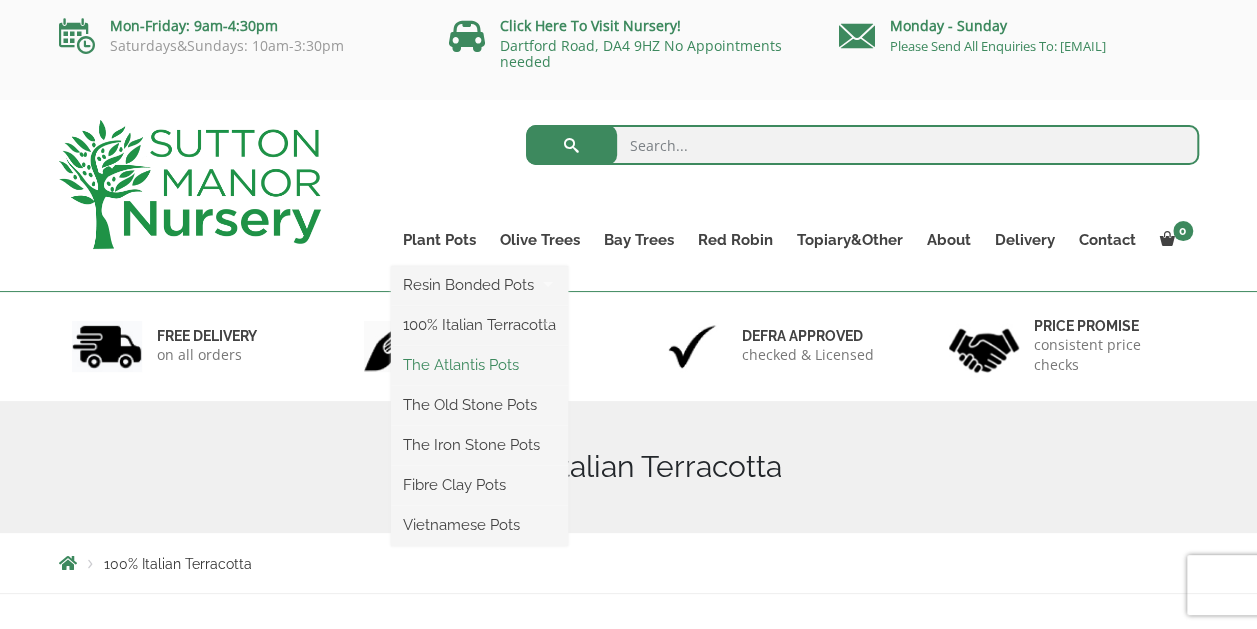 click on "The Atlantis Pots" at bounding box center [479, 365] 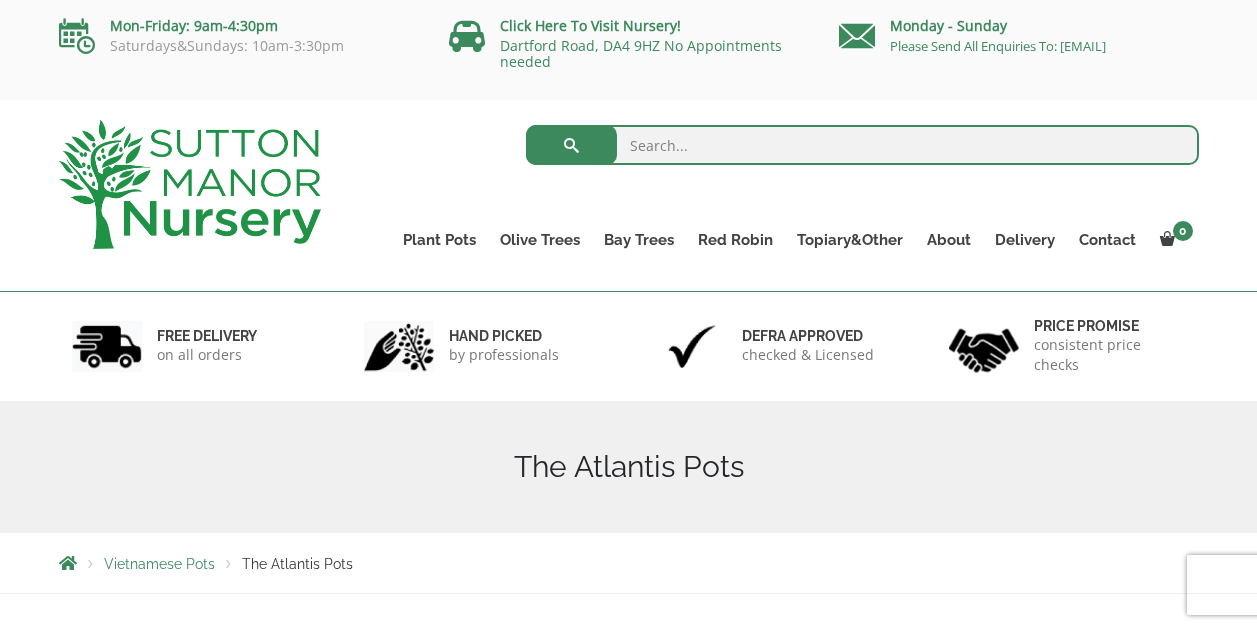 scroll, scrollTop: 0, scrollLeft: 0, axis: both 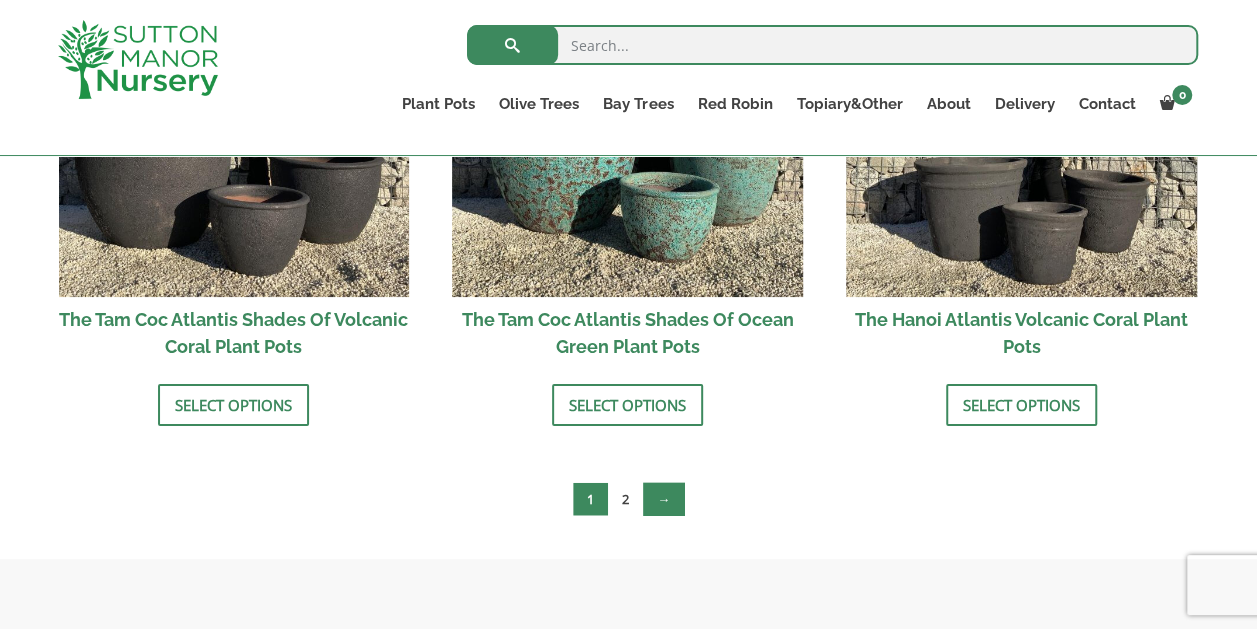 click on "→" at bounding box center [663, 499] 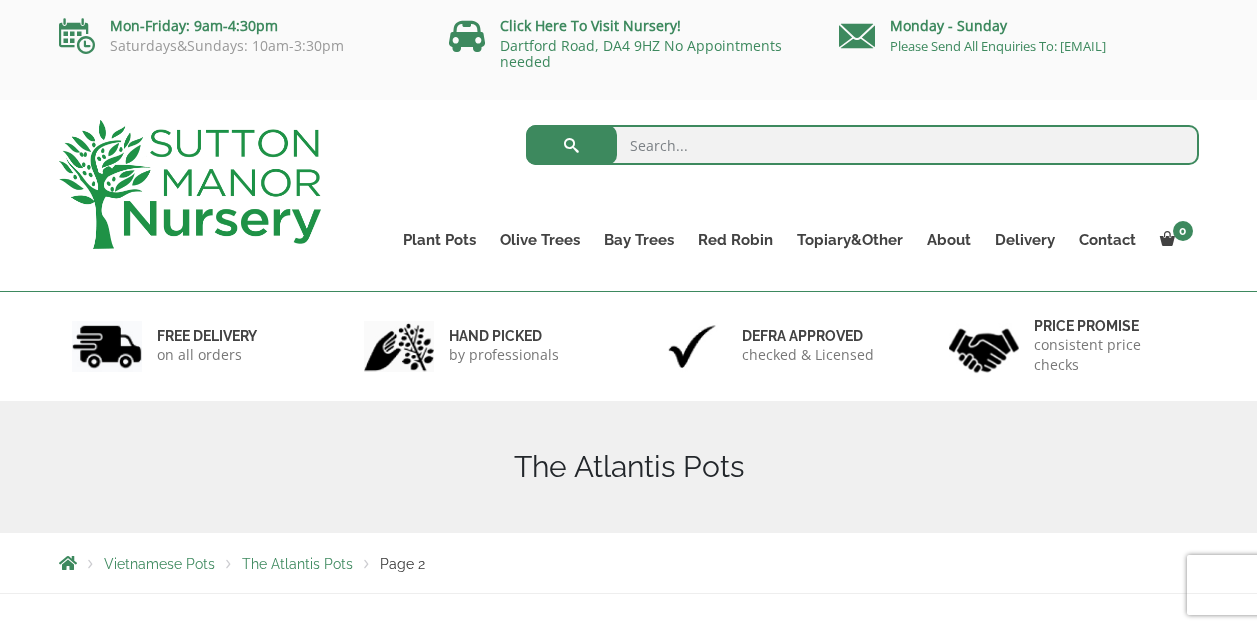 scroll, scrollTop: 0, scrollLeft: 0, axis: both 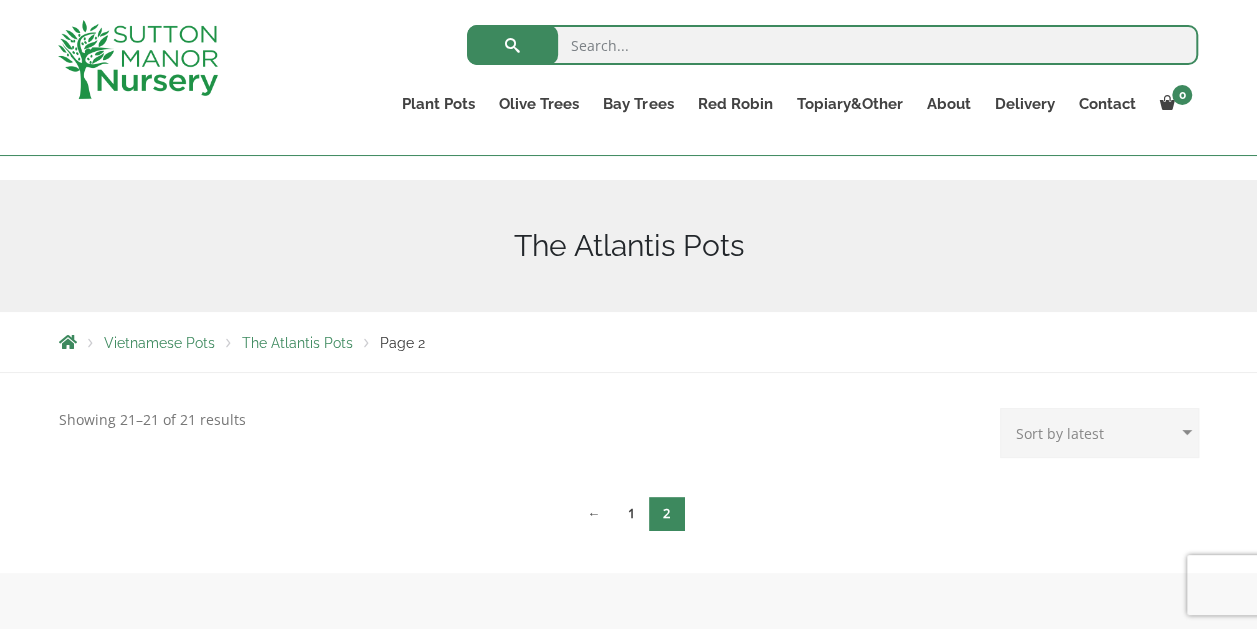 click on "←
1
2" at bounding box center [629, 517] 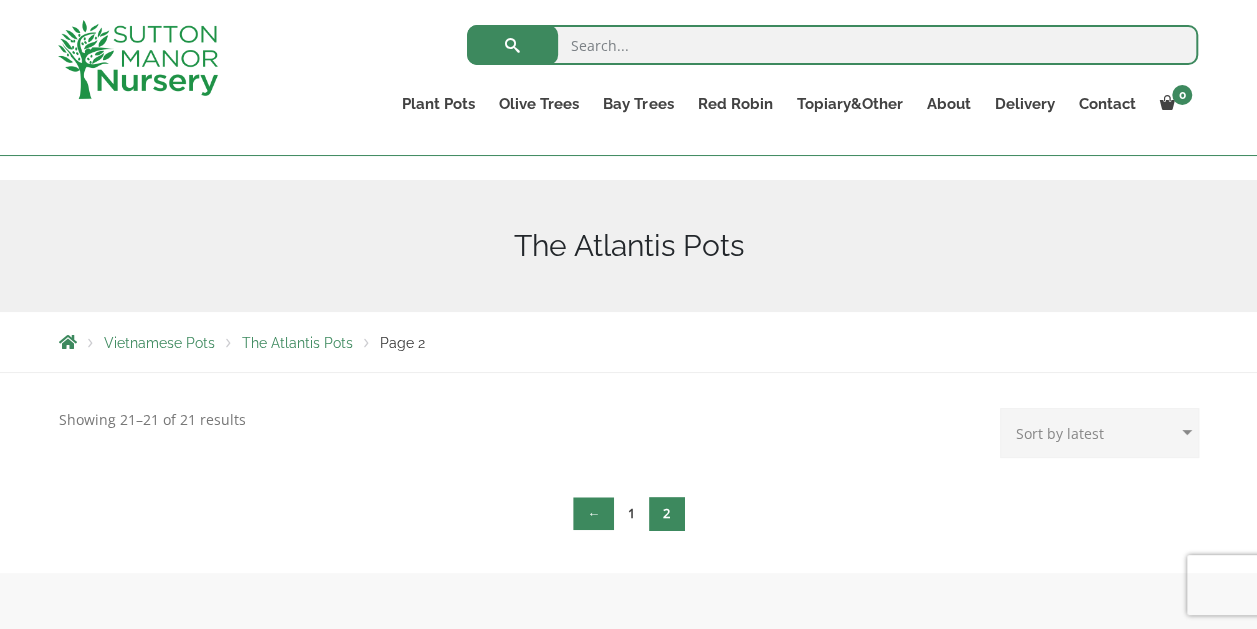 click on "←" at bounding box center (593, 513) 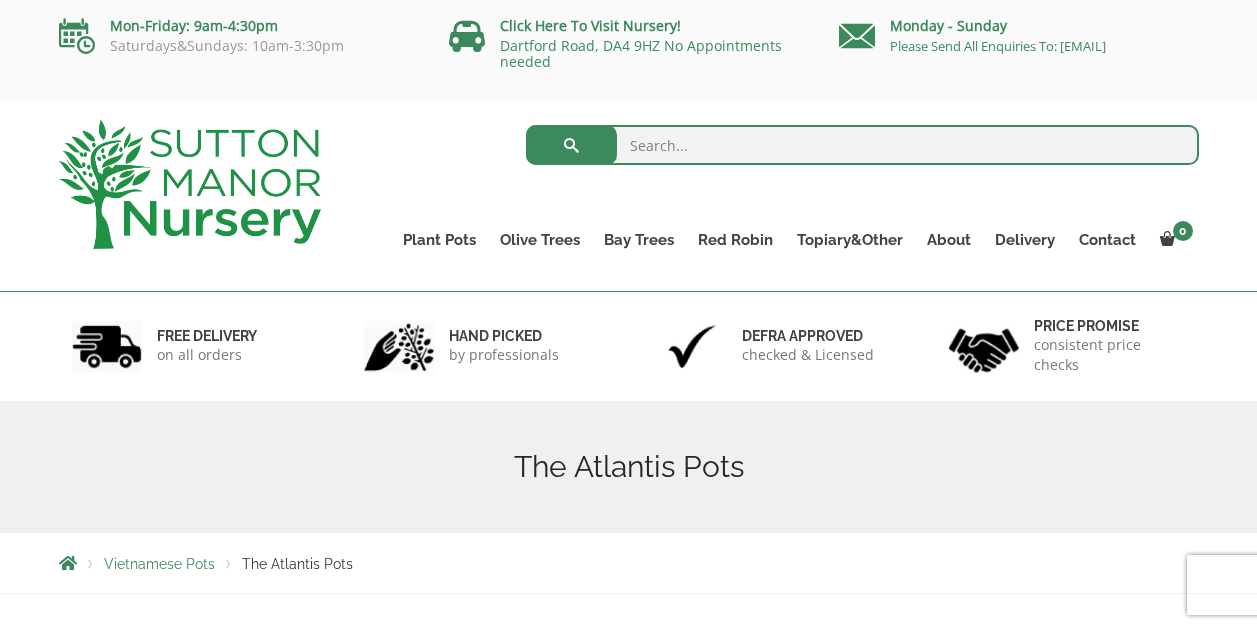 scroll, scrollTop: 0, scrollLeft: 0, axis: both 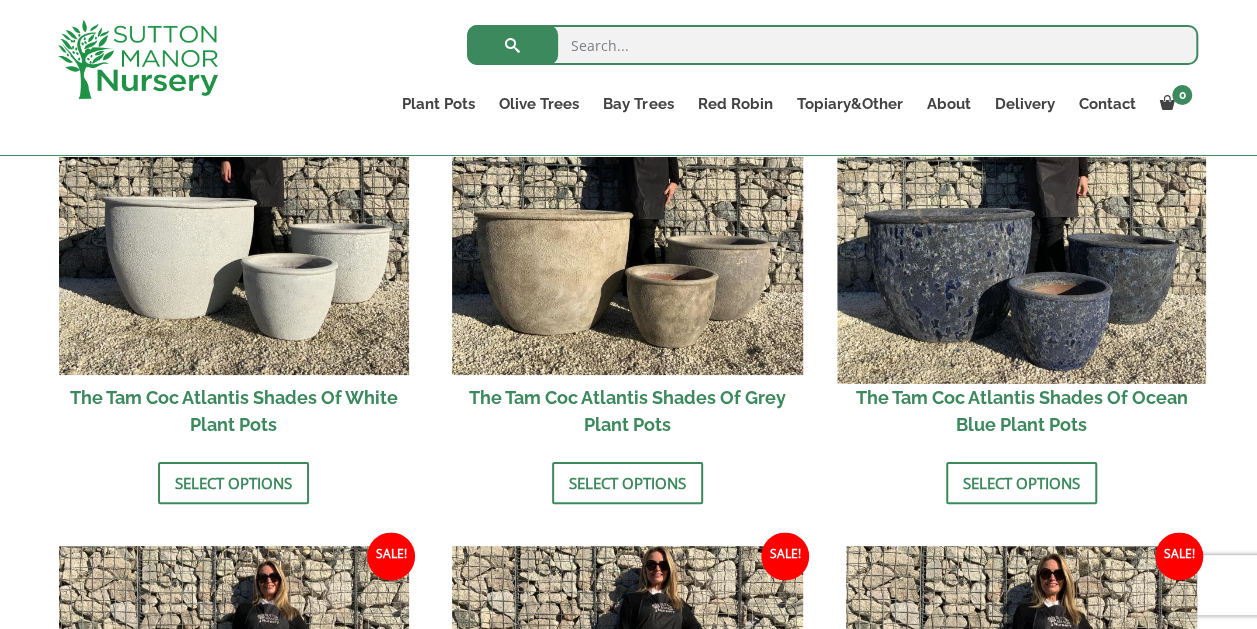 click at bounding box center [1021, 200] 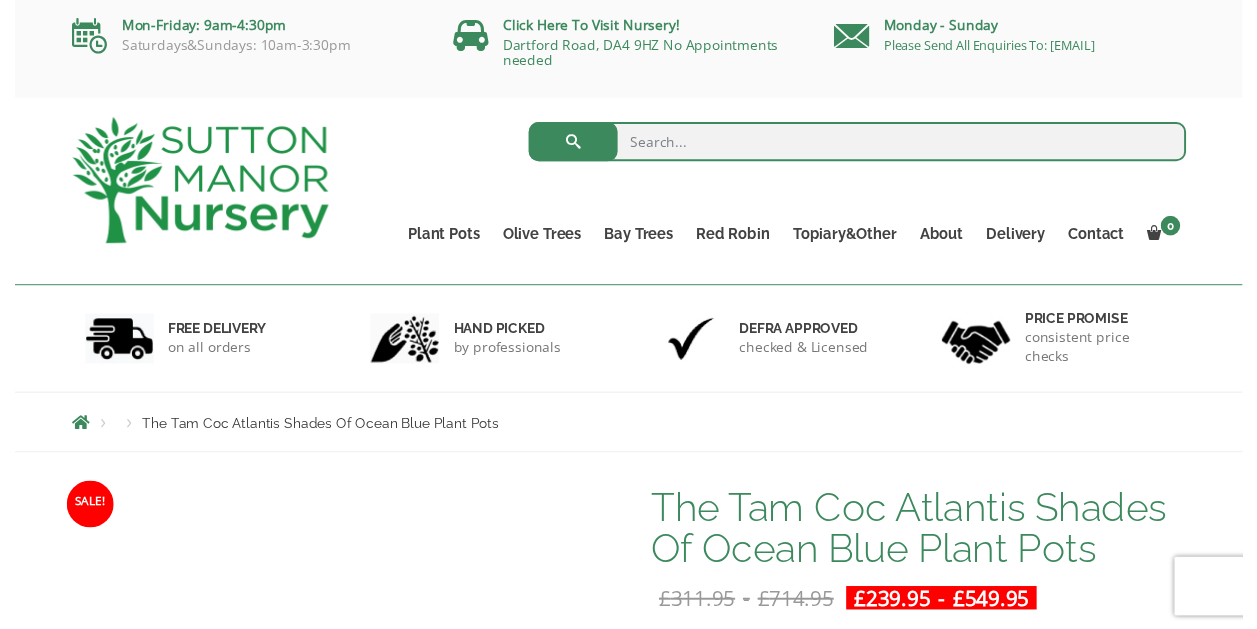 scroll, scrollTop: 0, scrollLeft: 0, axis: both 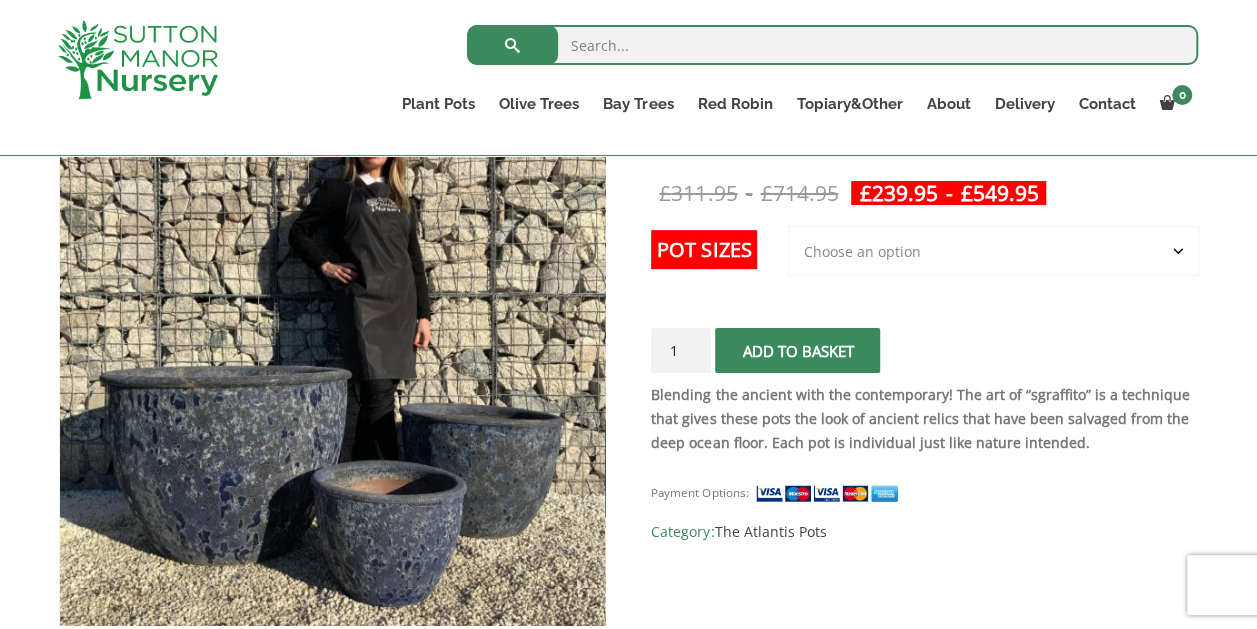 click on "Plant Pots
Resin Bonded Pots
The Milan Pots
The Capri Pots
The Brunello Pots
The Venice Cube Pots
The Barolo Pots
The Rome Bowl
The Olive Jar
The Sicilian Pots
The Mediterranean Pots
The San Marino Pots
The Tuscany Fruit Pots
The Pompei Pots
The Florence Oval Pot
The Alfresco Pots
100% Italian Terracotta
Shallow Bowl Grande
Rolled Rim Classico
Cylinders Traditionals
Squares And Troughs
Jars And Urns
The Atlantis Pots
The Old Stone Pots
The Iron Stone Pots
Fibre Clay Pots
Vietnamese Pots
Olive Trees
Tuscan Olive Trees
Ancient Gnarled Olive Trees
Gnarled Multi Stems (Olive Trees)
Gnarled Plateau Olive Tree XL
Gnarled Patio Pot Olive Trees
Gnarled Multi Stems XXL (Low Bowl Olive Trees)
Bay Trees
Red Robin
Red Robin Standards
Red Robin (Photinia) Floating Cloud Trees
Topiary&Other
Palm Trees
Yucca Rostrata
Trachycarpus Fortunei" at bounding box center (794, 107) 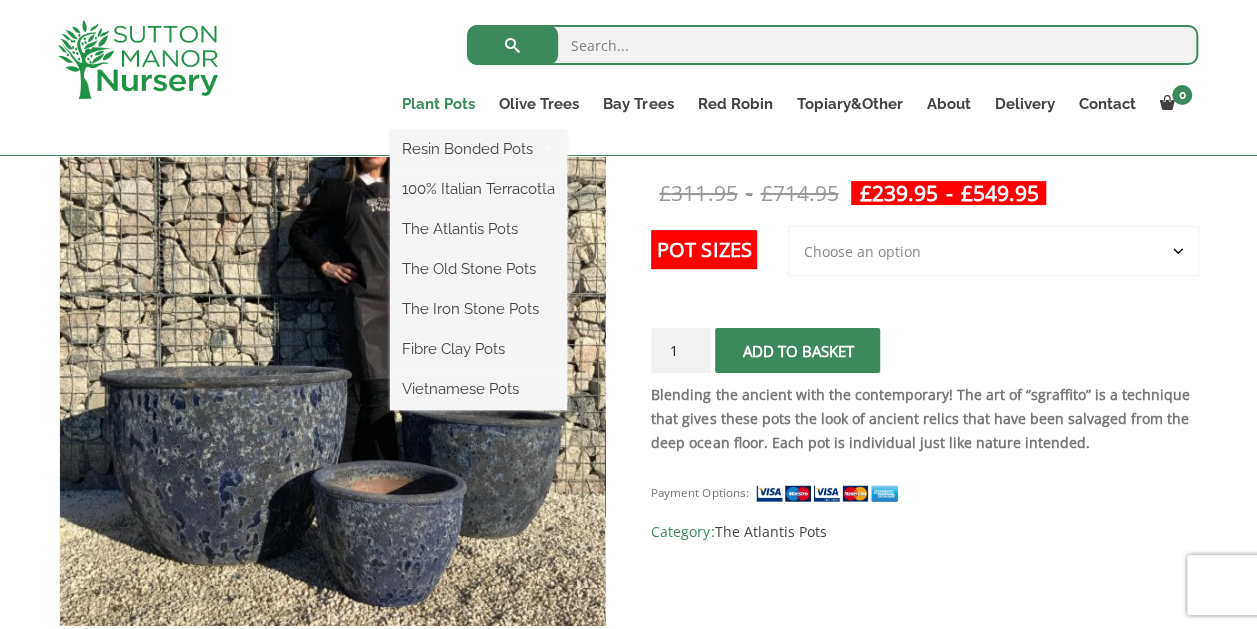 click on "Plant Pots" at bounding box center [438, 104] 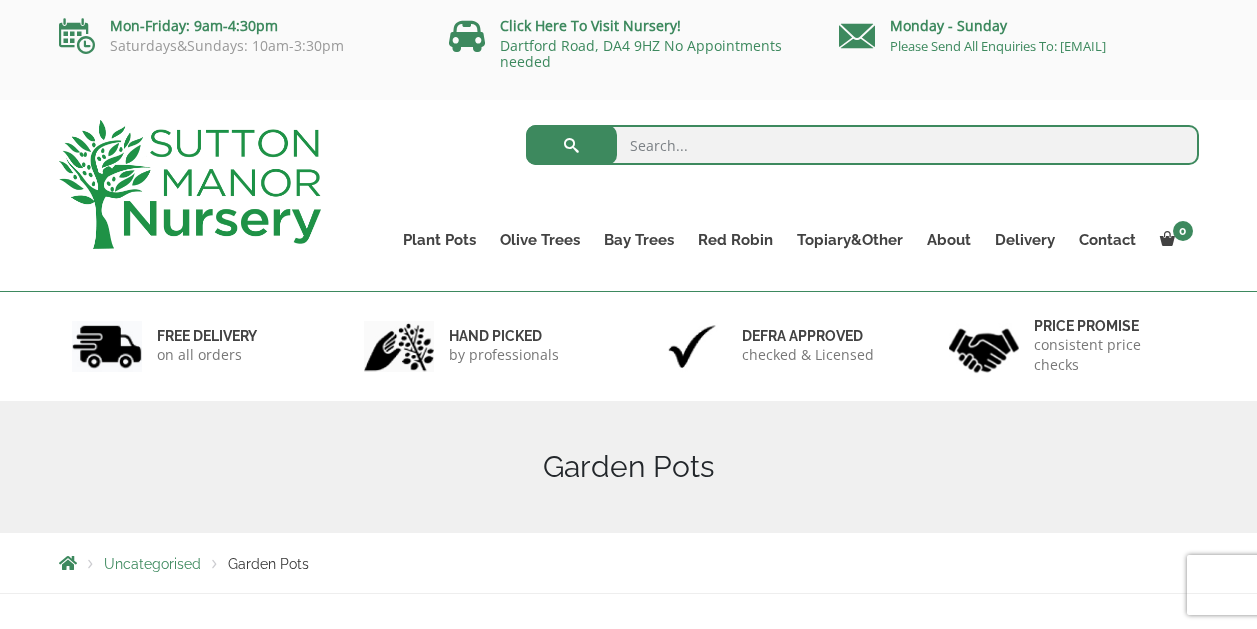scroll, scrollTop: 0, scrollLeft: 0, axis: both 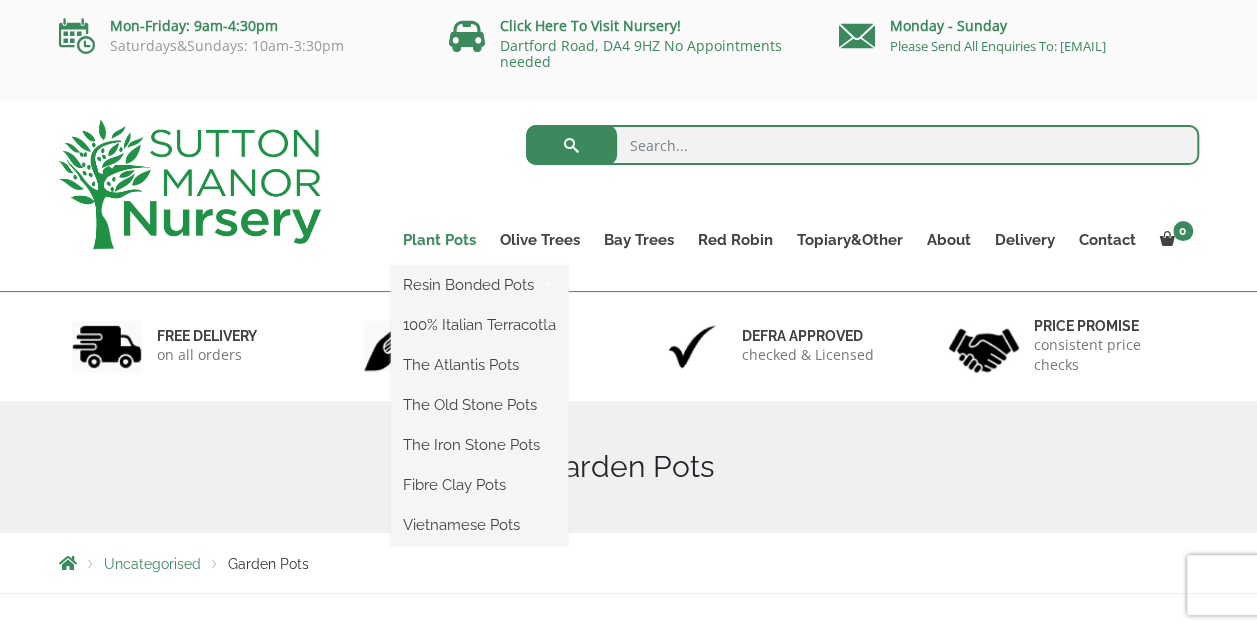 click on "Plant Pots" at bounding box center (439, 240) 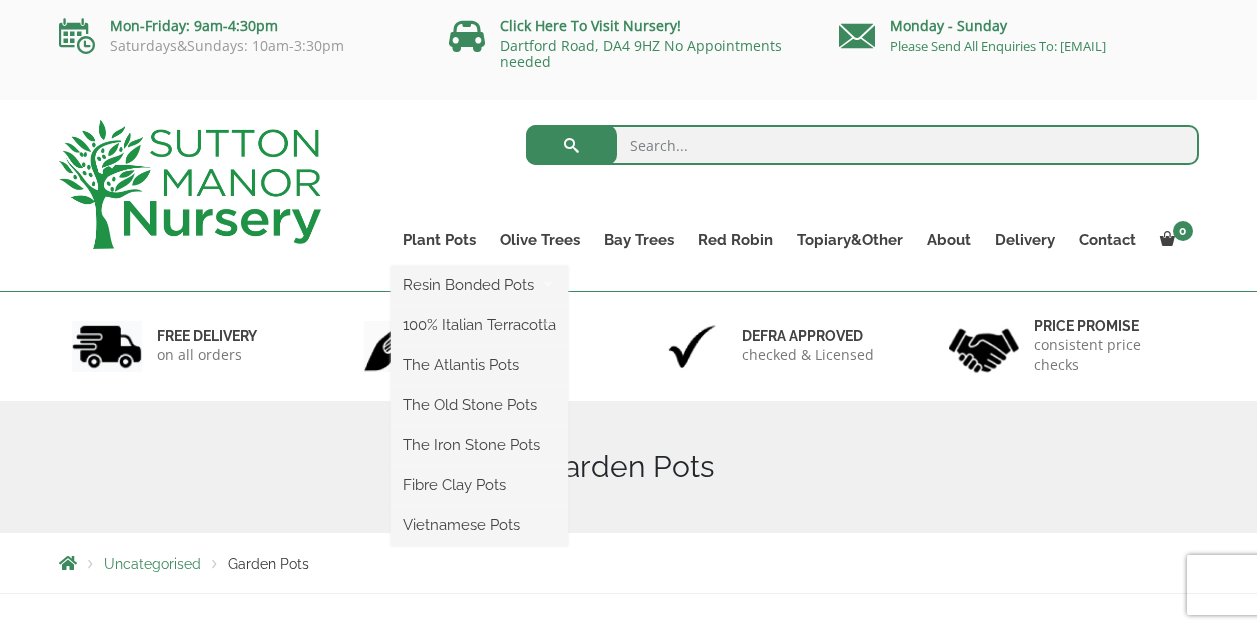 scroll, scrollTop: 0, scrollLeft: 0, axis: both 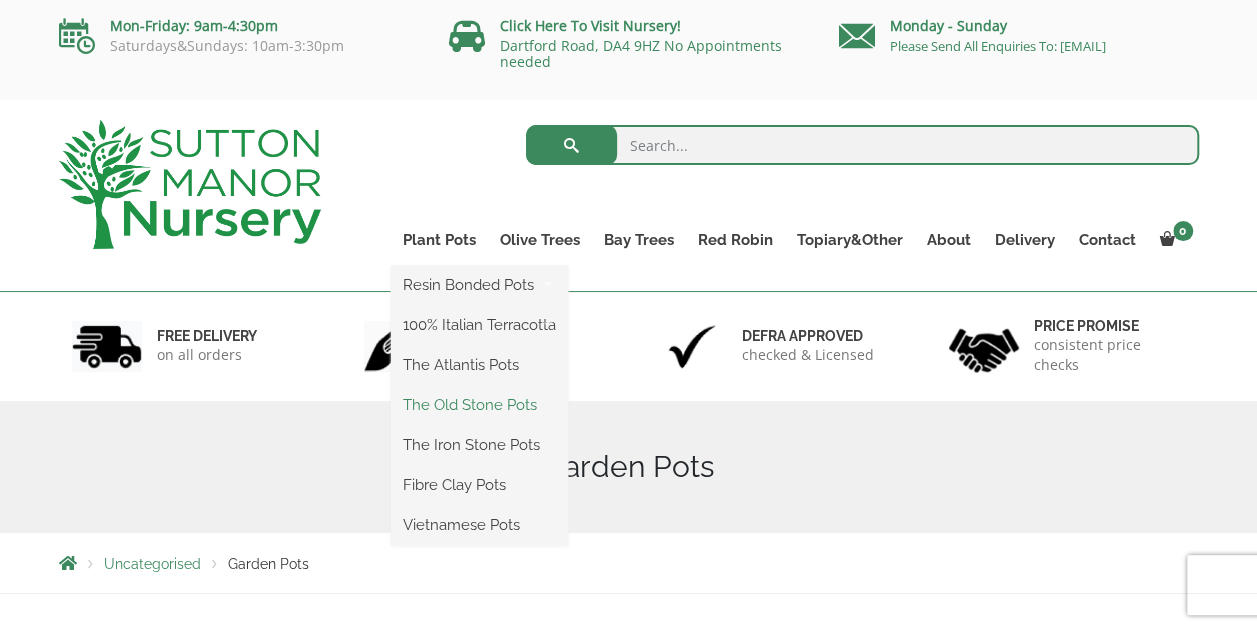 click on "The Old Stone Pots" at bounding box center (479, 405) 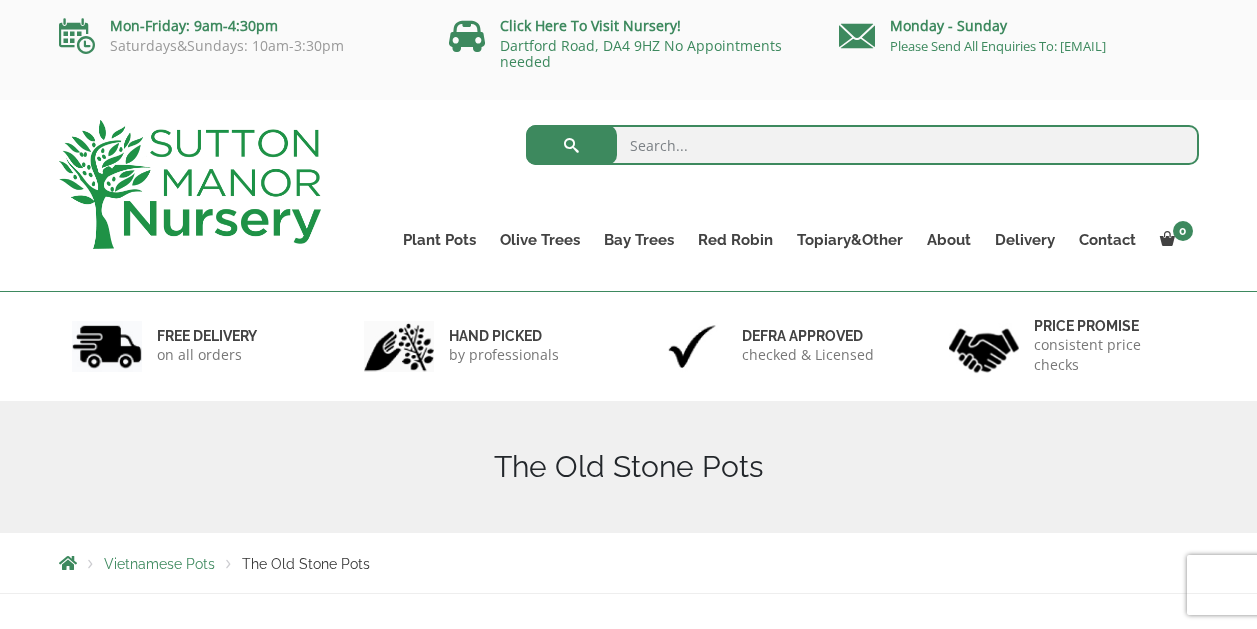 scroll, scrollTop: 0, scrollLeft: 0, axis: both 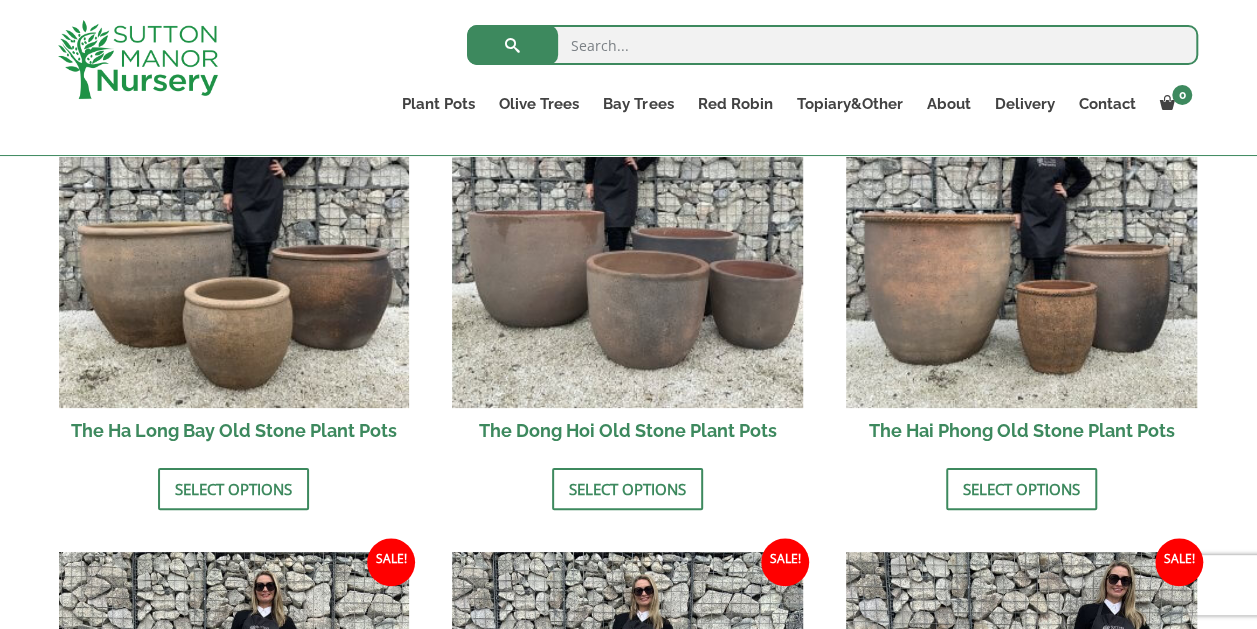 click on "Old Stone (Black Vietnamese Clay)
Vietnamese artisan pottery is a tradition that uses Vietnam dark heavy clays which are harvested from the riverbeds. The skilled potter uses a specialist technique of hand blasting the surface to lighten the clay’s colour and give the pot a unique weathered texture. They are hand-made by being fired under extreme temperatures in wood-burning kilns for up to 3 weeks, just like the traditional way which has been used for thousands of years!
Each pot has its own unique character that only a handmade potter can produce. It holds unique colour variations & quirky imperfections. Its slight size differences are the nature of the tradition used in Vietnamese artisan pottery.
These pots are suitable for all plants, shrubs & flowers. They are a wonderful addition to your garden or a special gift for a loved one.
The three Old Stone Pots available in our inventory include the following:
Old Stone 57 Cylinder Plain Rim Plant Pot" at bounding box center [628, 673] 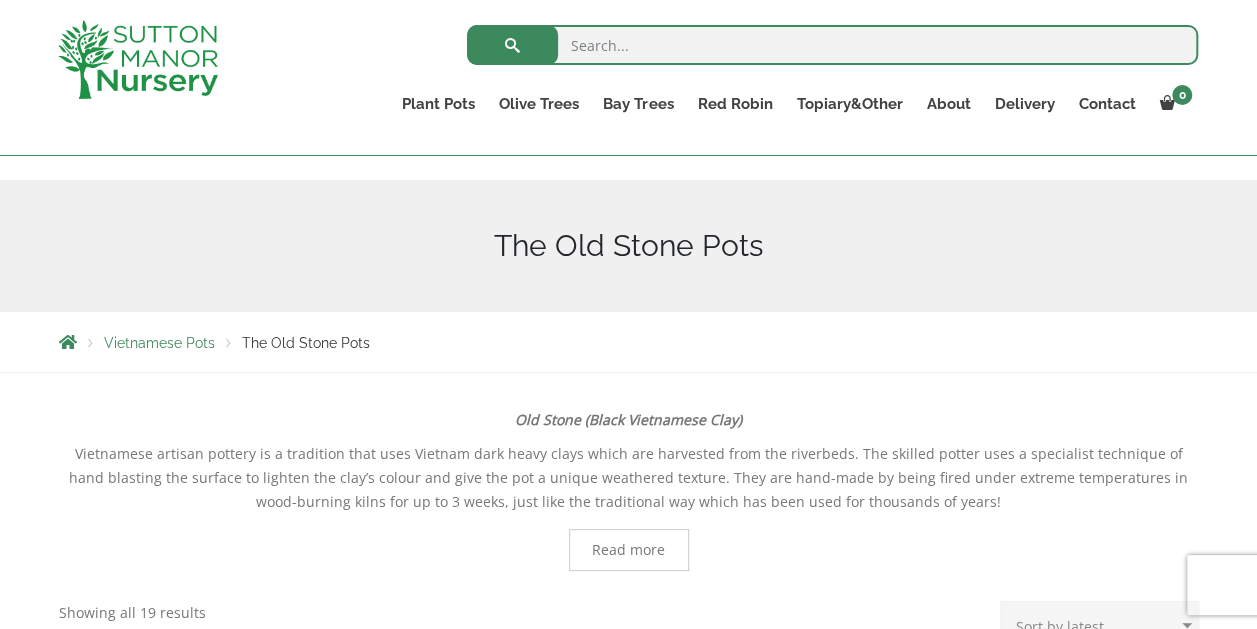 scroll, scrollTop: 0, scrollLeft: 0, axis: both 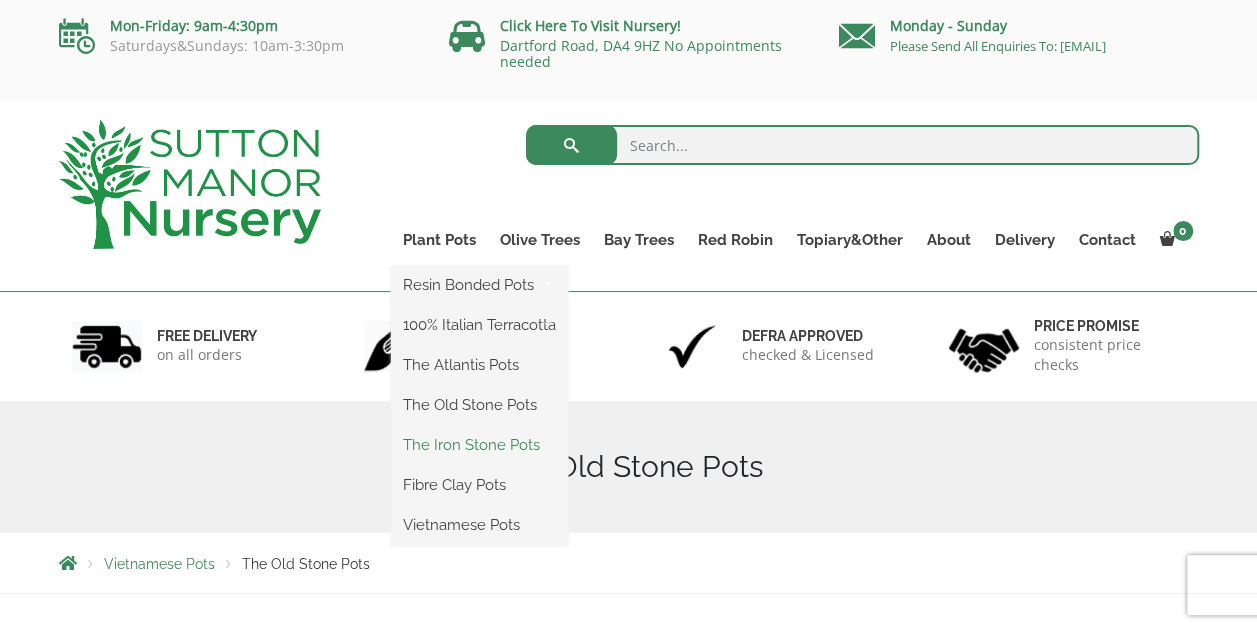 click on "The Iron Stone Pots" at bounding box center [479, 445] 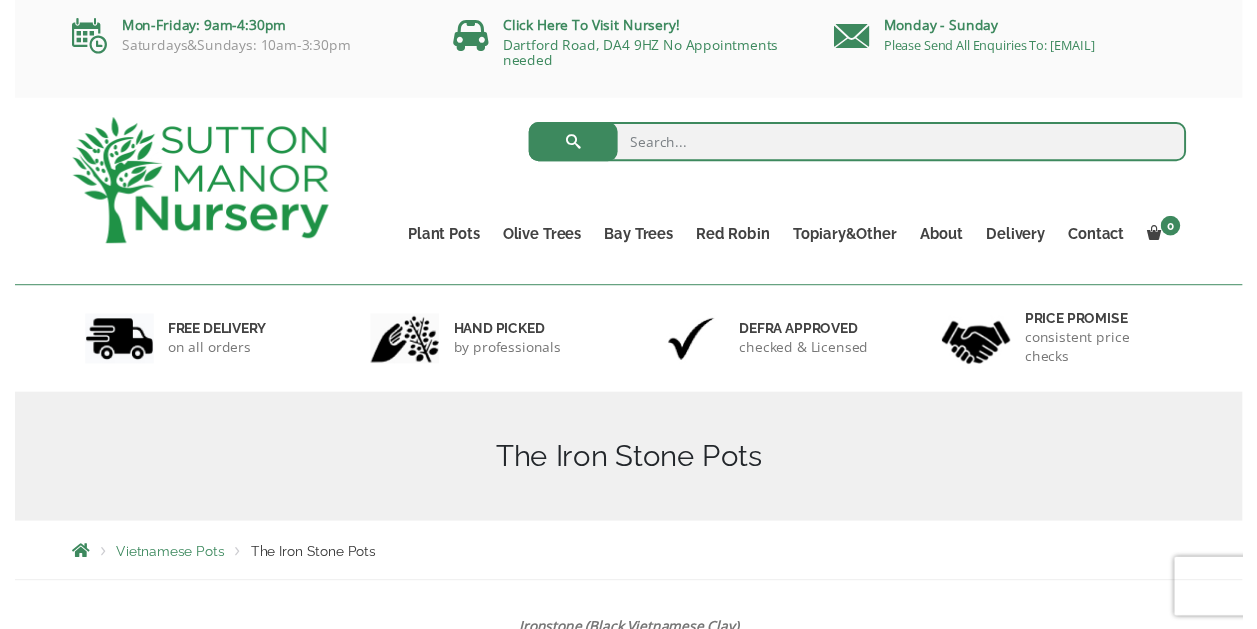 scroll, scrollTop: 0, scrollLeft: 0, axis: both 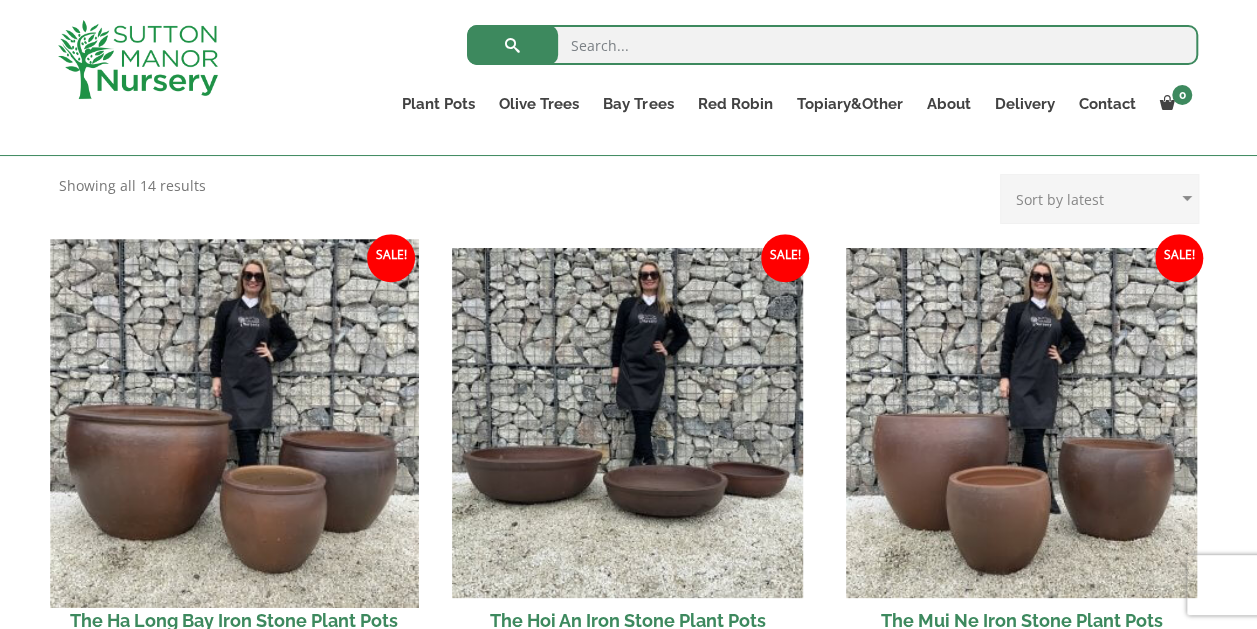 click at bounding box center (234, 423) 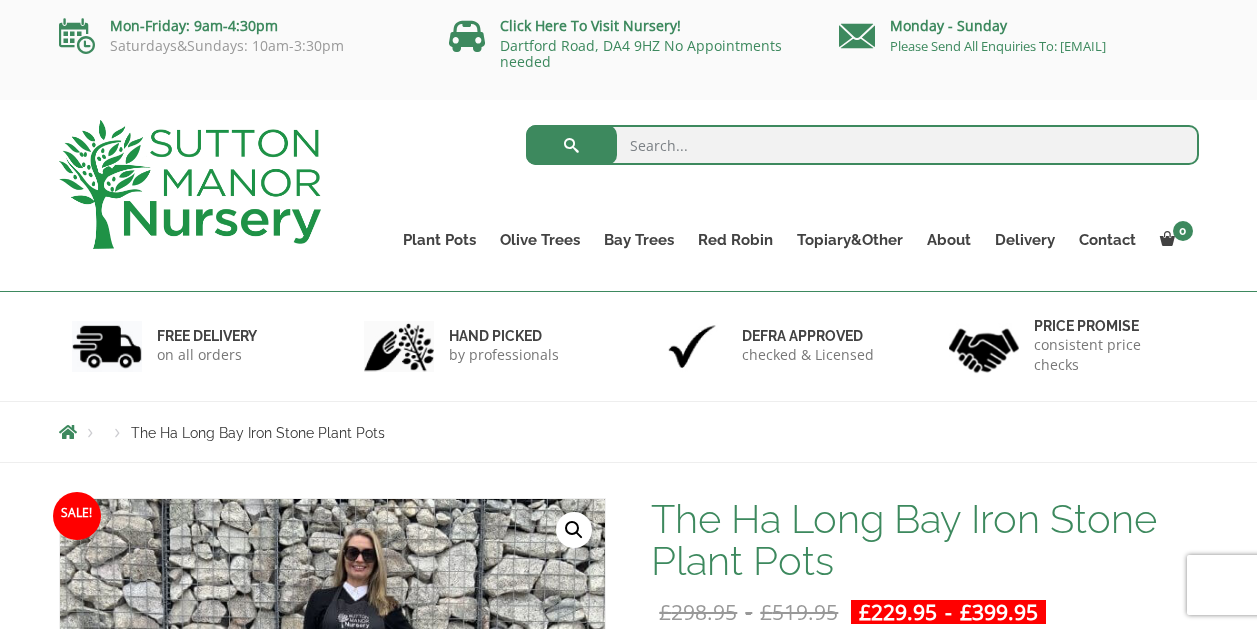 scroll, scrollTop: 0, scrollLeft: 0, axis: both 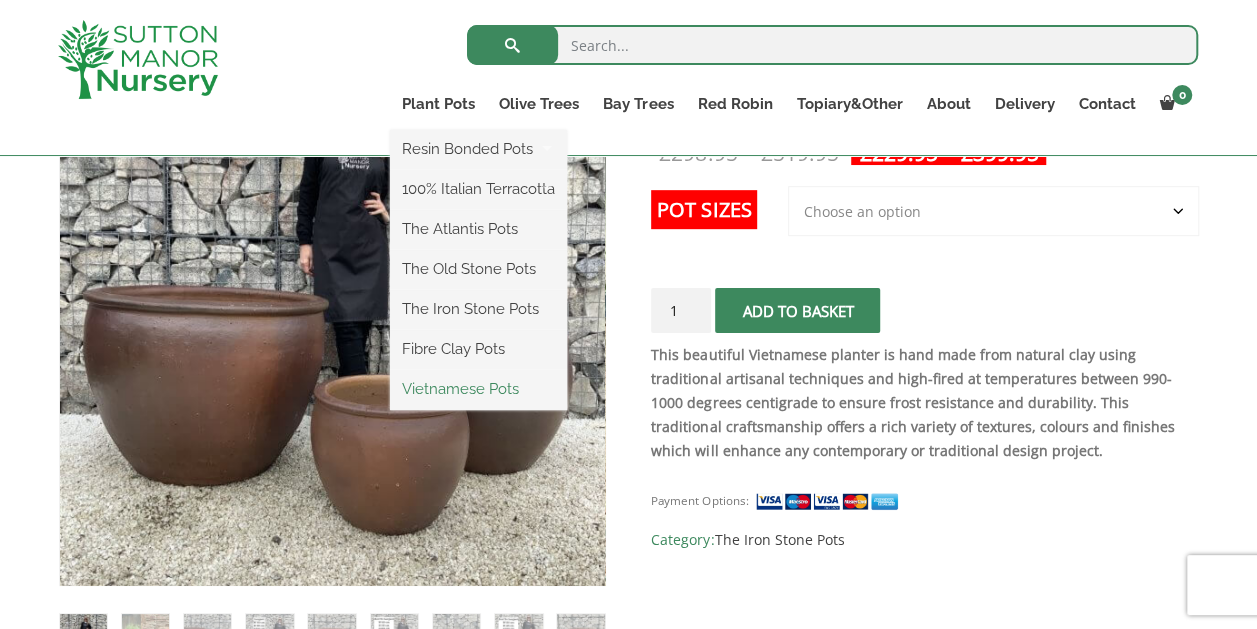 click on "Vietnamese Pots" at bounding box center [478, 389] 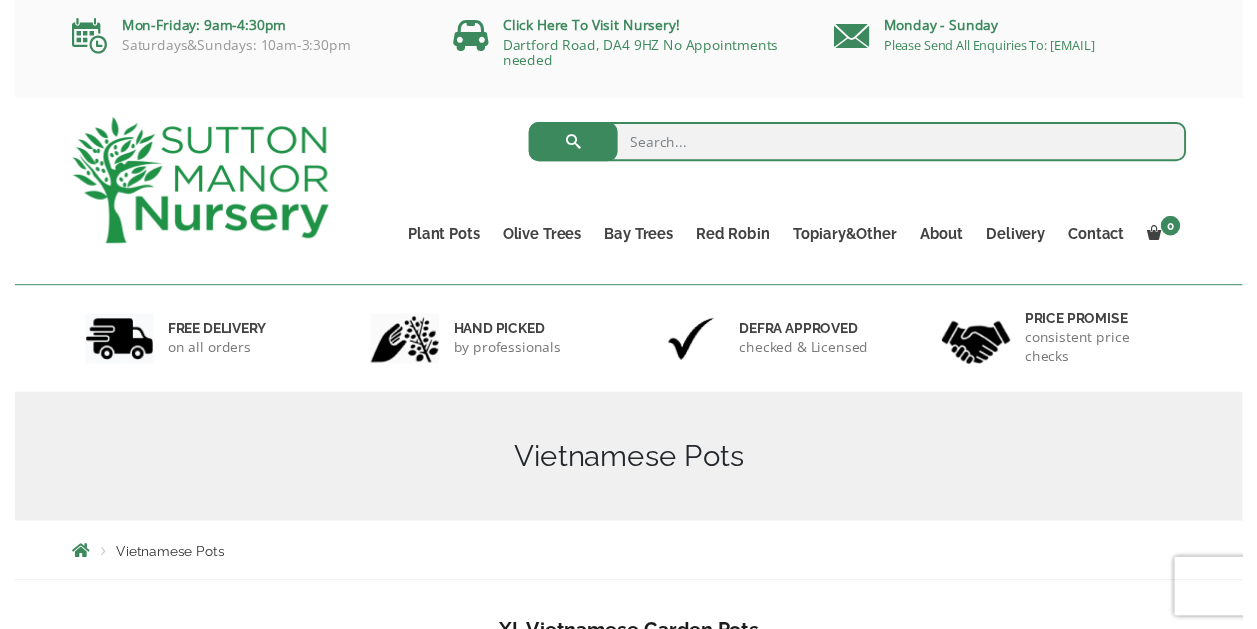 scroll, scrollTop: 0, scrollLeft: 0, axis: both 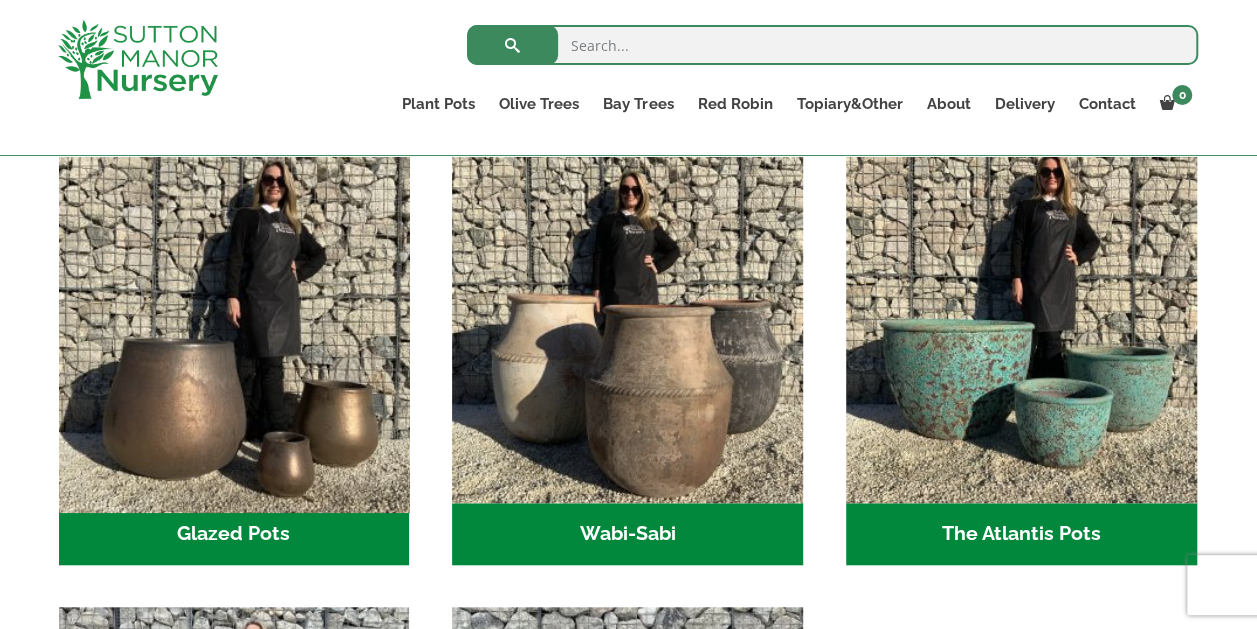 click at bounding box center [234, 328] 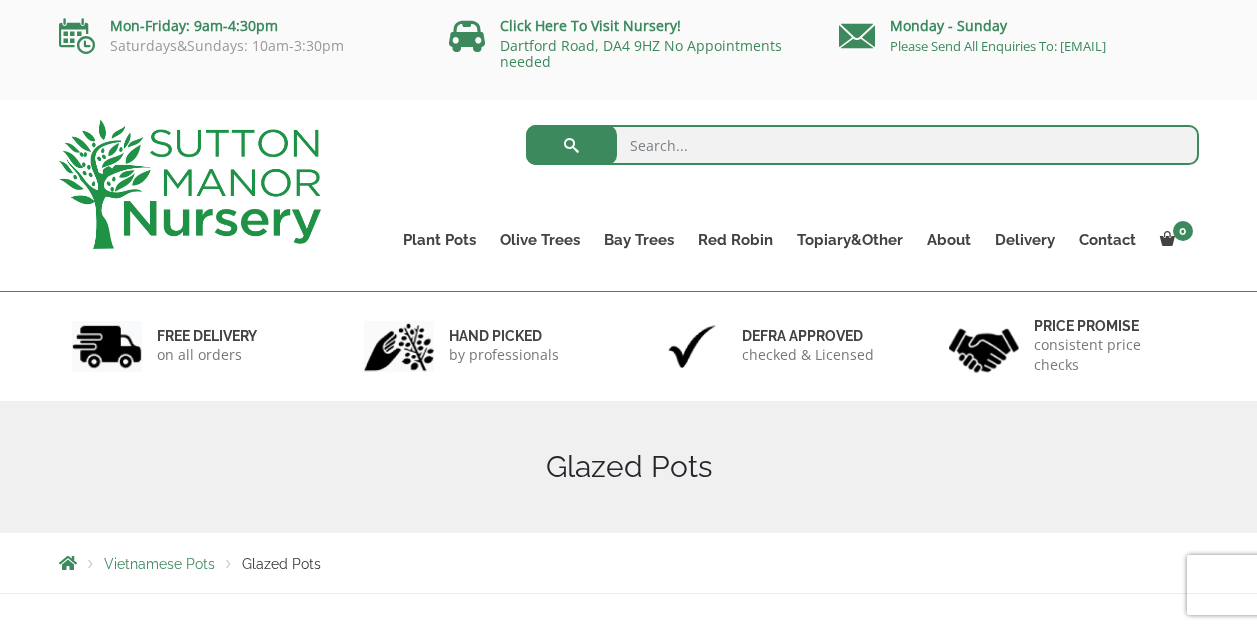 scroll, scrollTop: 0, scrollLeft: 0, axis: both 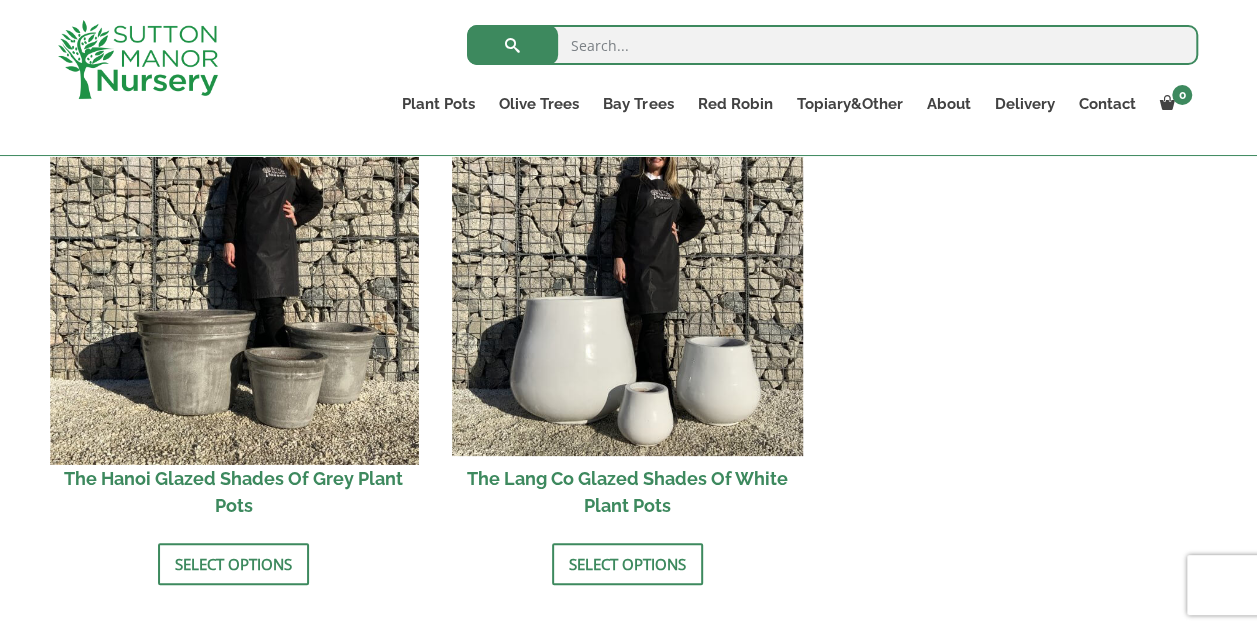 click at bounding box center (234, 280) 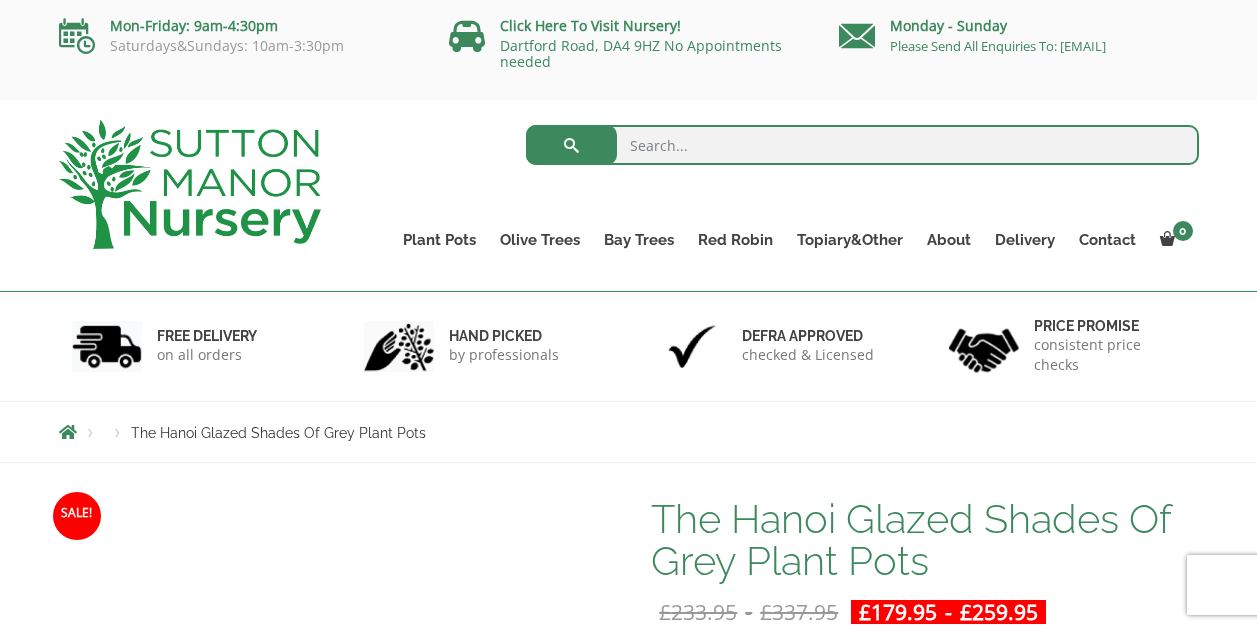 scroll, scrollTop: 0, scrollLeft: 0, axis: both 